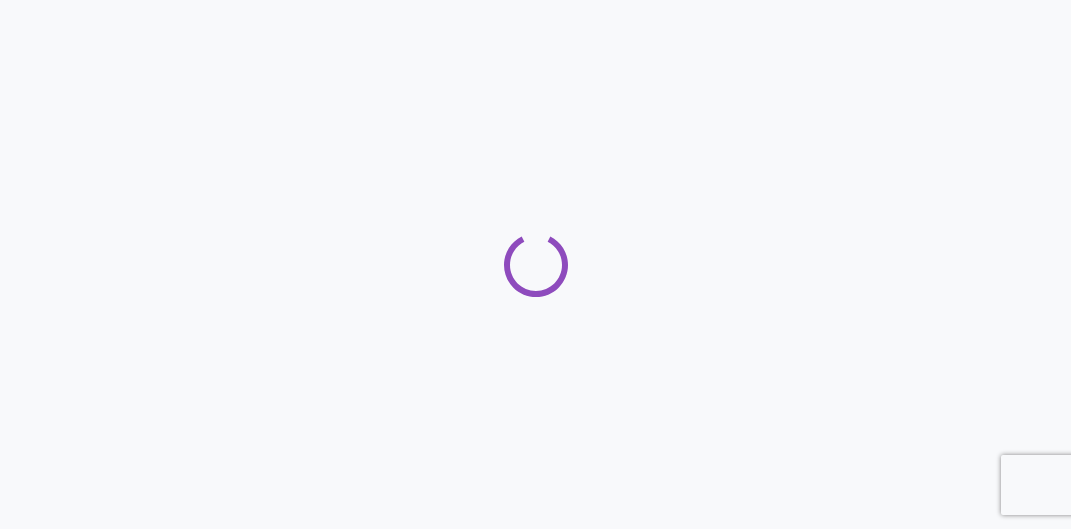scroll, scrollTop: 0, scrollLeft: 0, axis: both 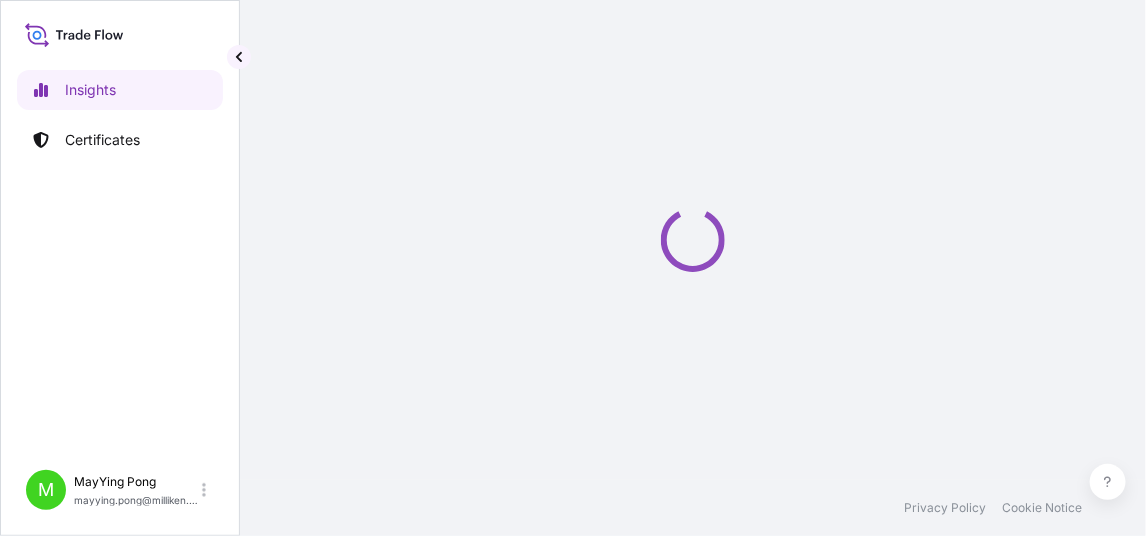 select on "2025" 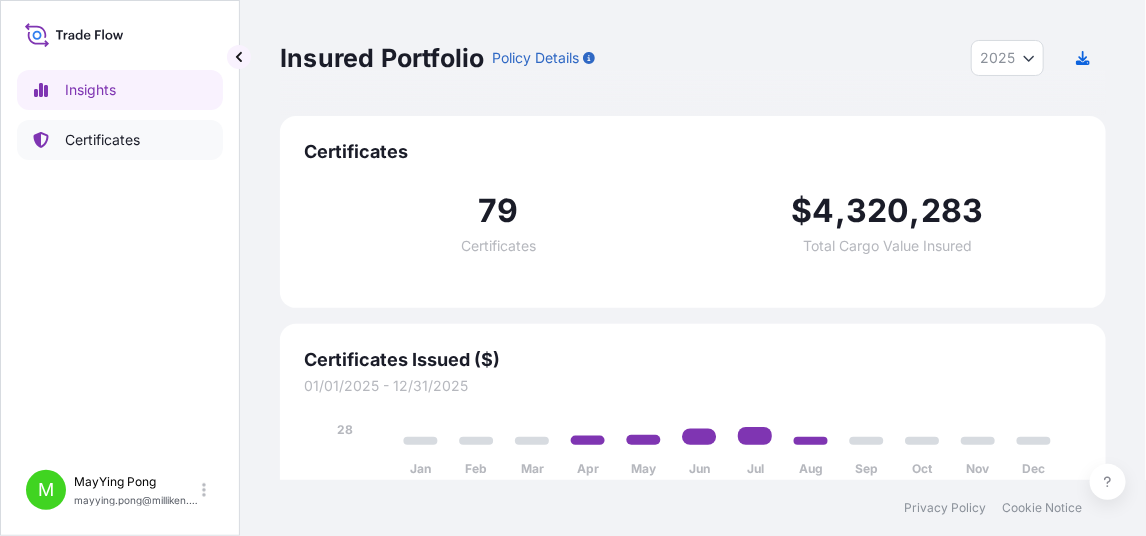 click on "Certificates" at bounding box center (102, 140) 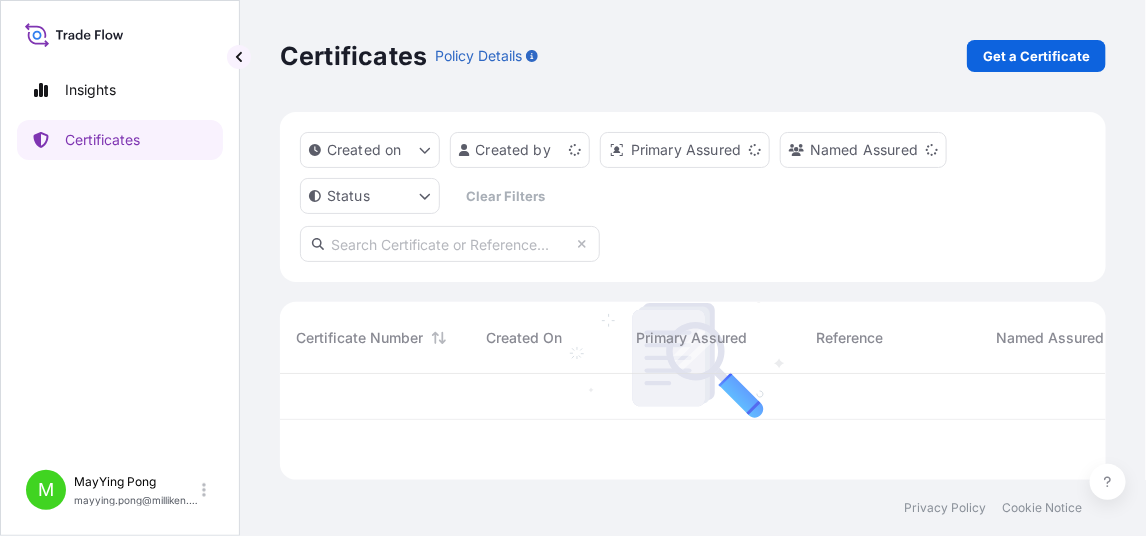 scroll, scrollTop: 16, scrollLeft: 15, axis: both 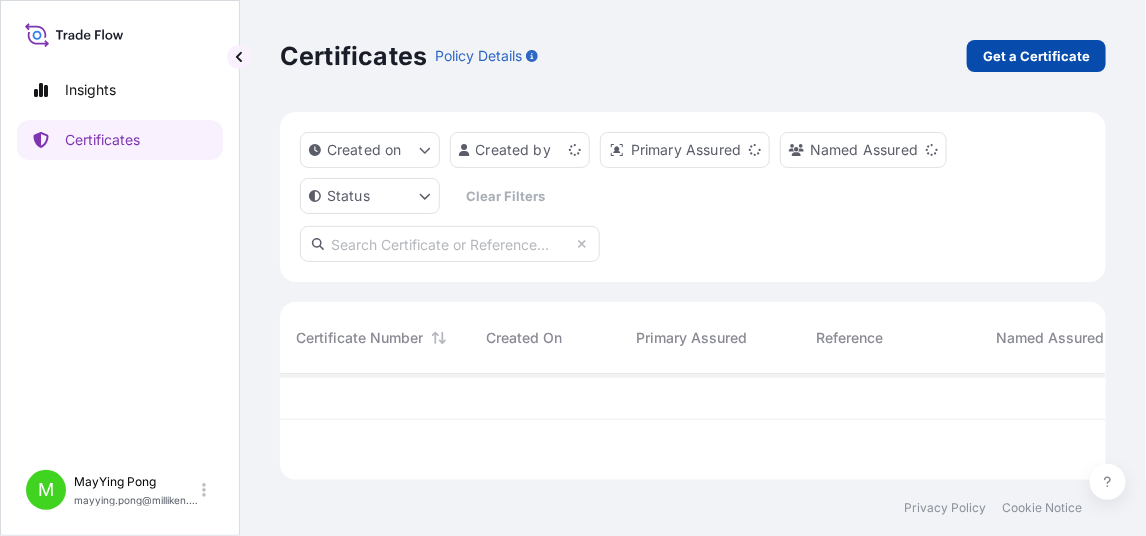 click on "Get a Certificate" at bounding box center (1036, 56) 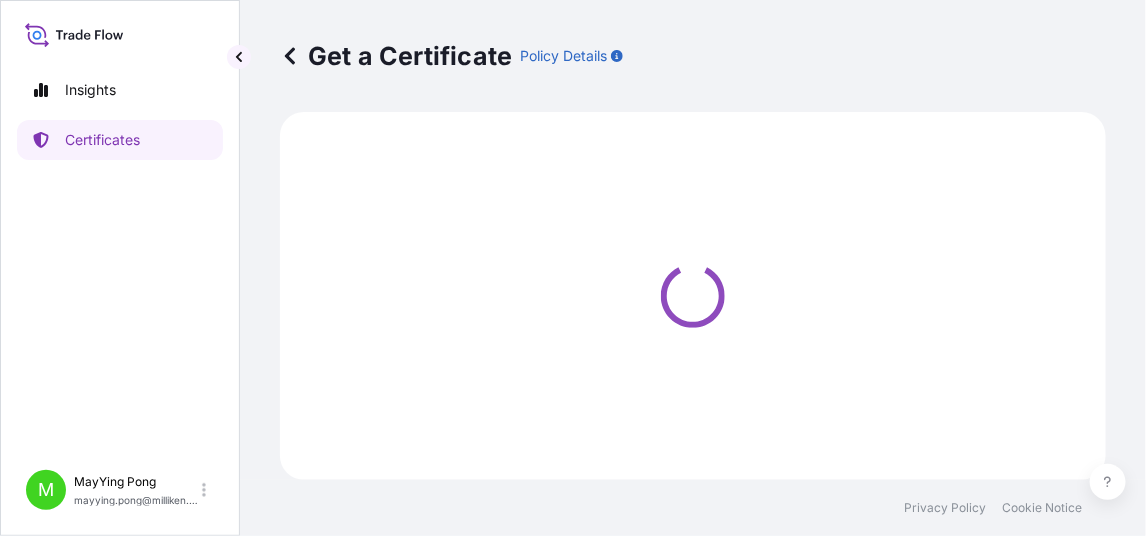 select on "Road / Inland" 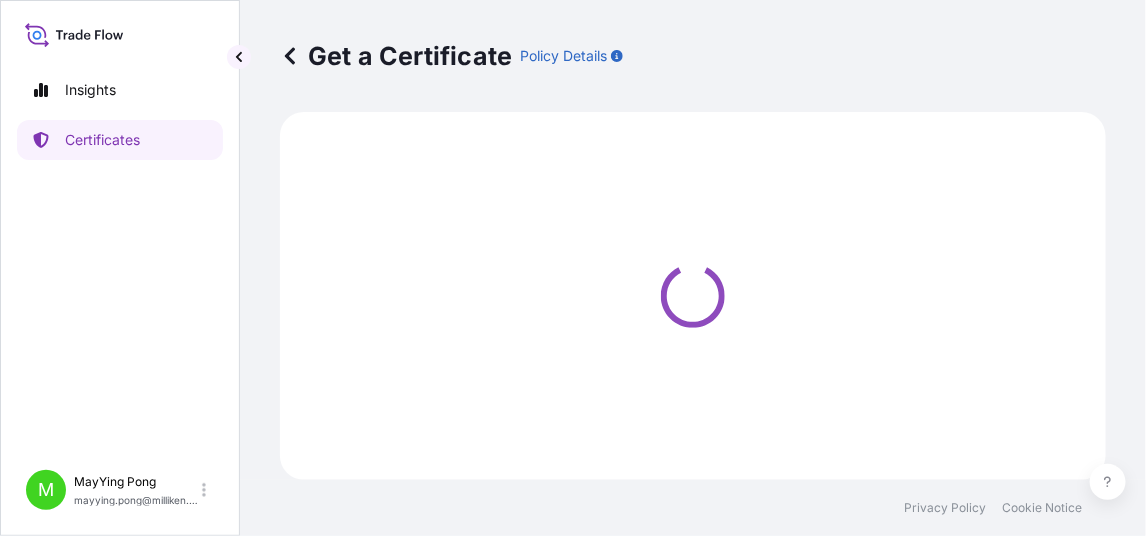 select on "Ocean Vessel" 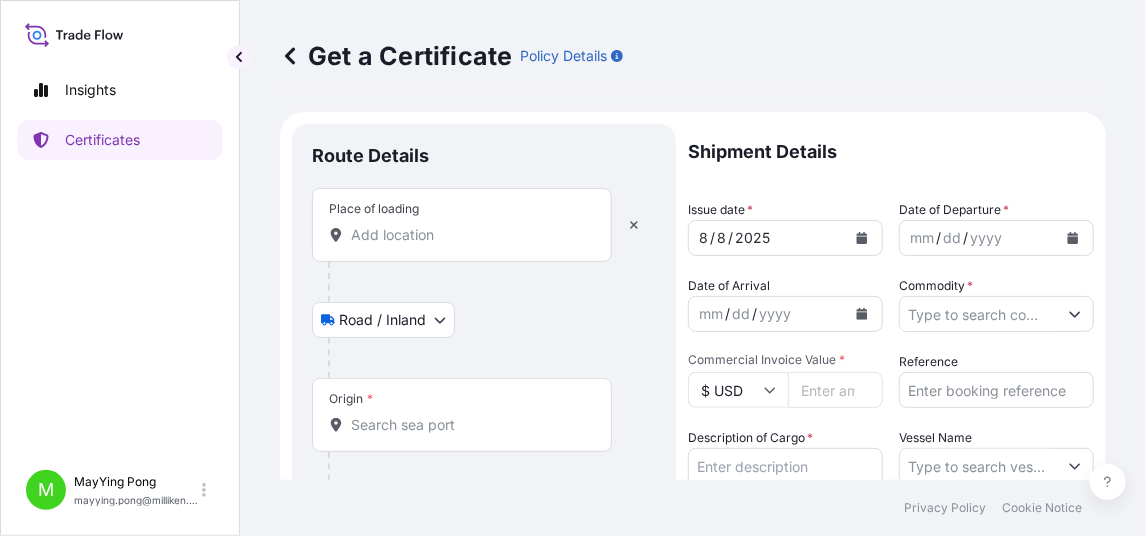 click on "Place of loading" at bounding box center [462, 225] 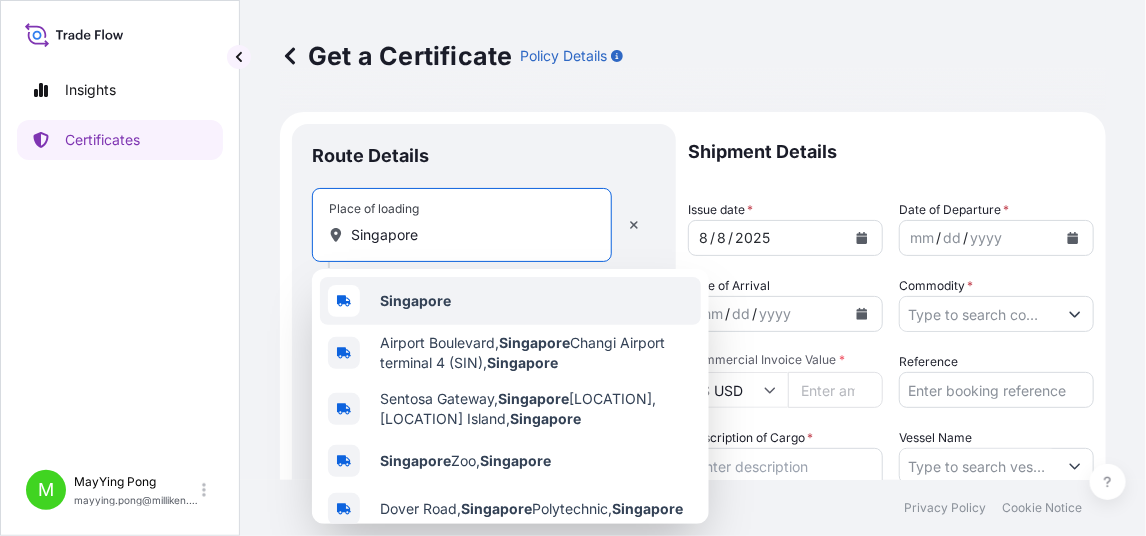 click on "Singapore" at bounding box center (415, 300) 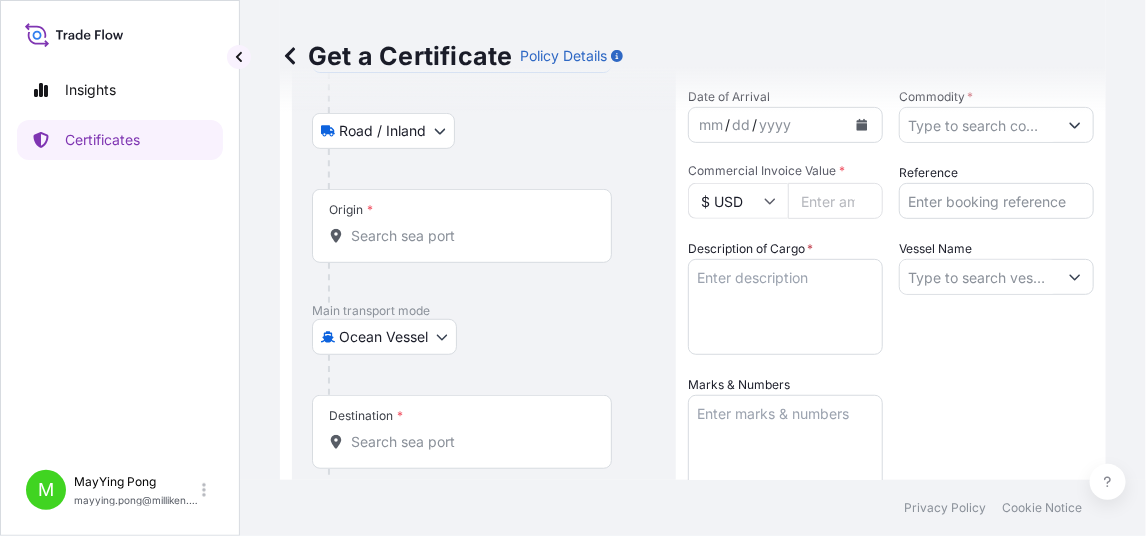 scroll, scrollTop: 0, scrollLeft: 0, axis: both 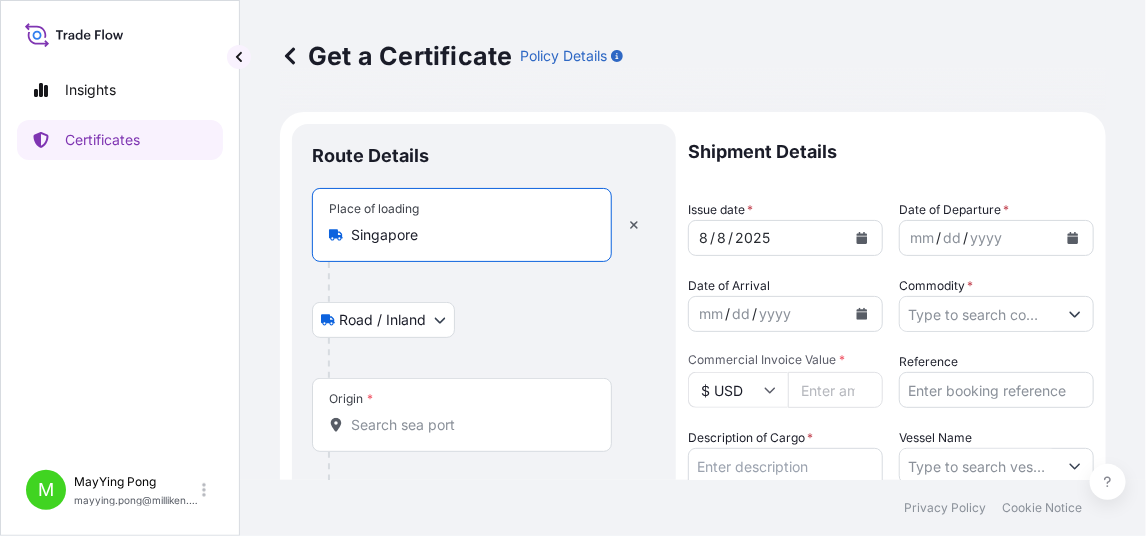 type on "Singapore" 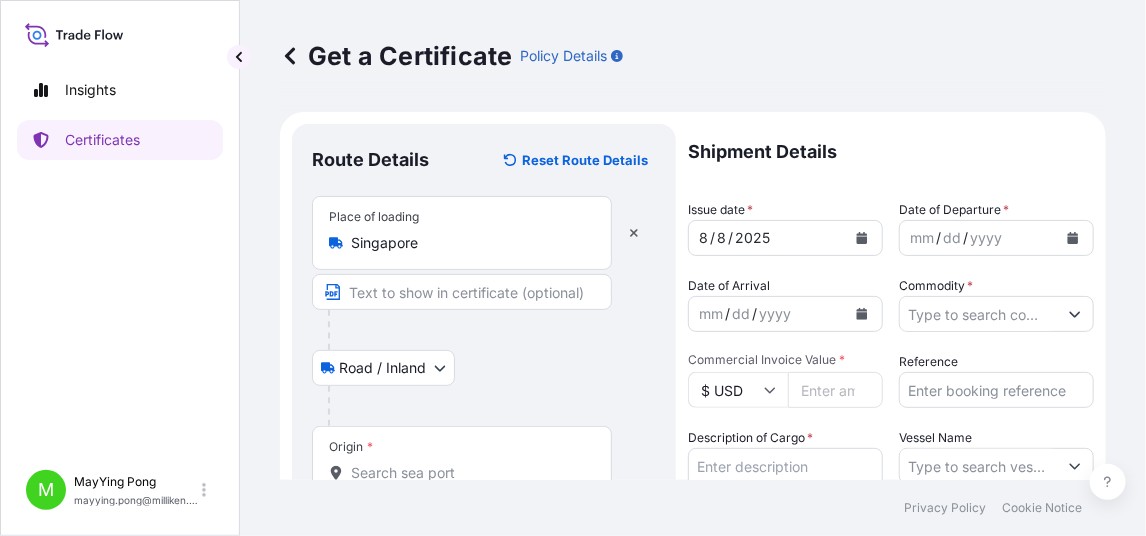 click on "Place of loading Singapore Road / Inland Road / Inland Origin * Main transport mode Ocean Vessel Road Air Ocean Vessel Destination * Cover port to door - Add place of discharge Road / Inland Road / Inland Place of Discharge" at bounding box center (484, 487) 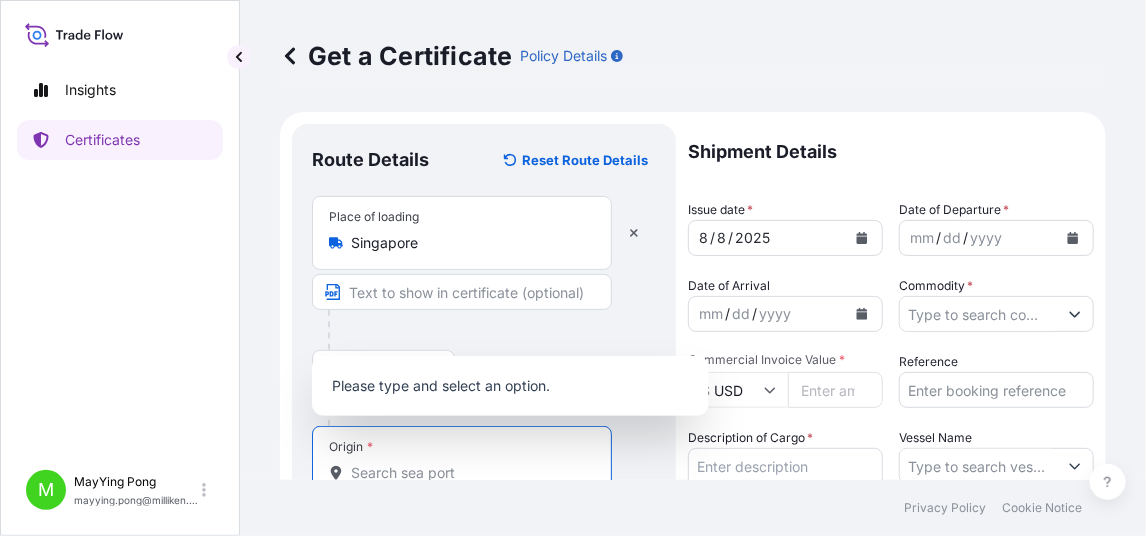 scroll, scrollTop: 1, scrollLeft: 0, axis: vertical 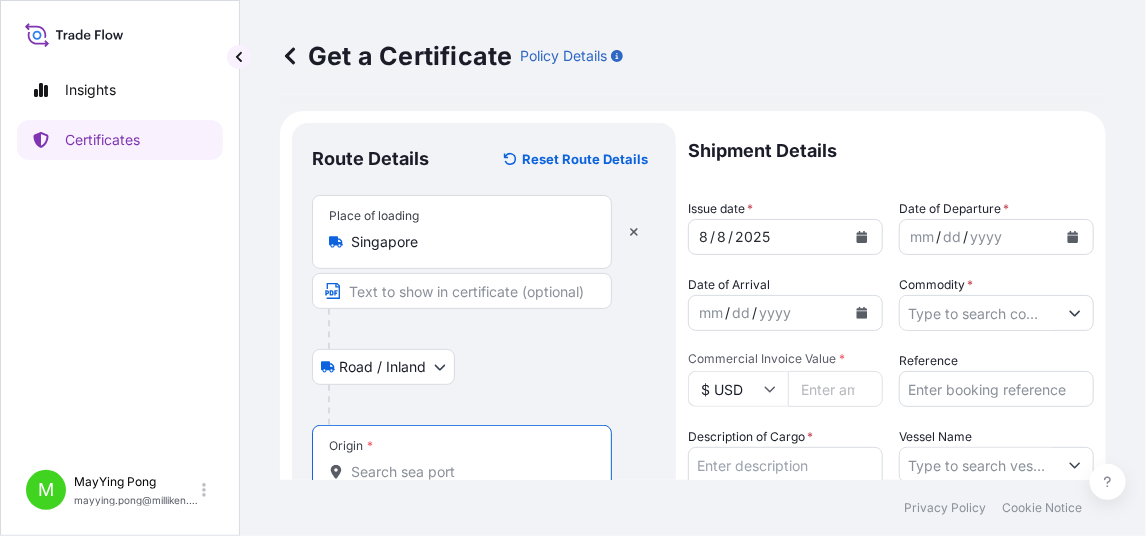click on "Origin *" at bounding box center [462, 462] 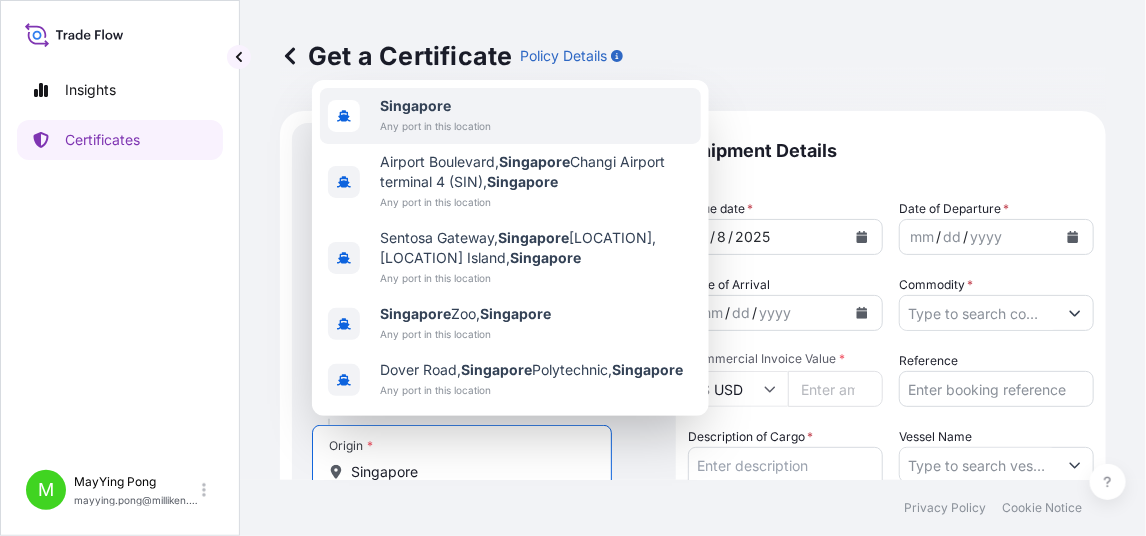 click on "Any port in this location" at bounding box center (435, 126) 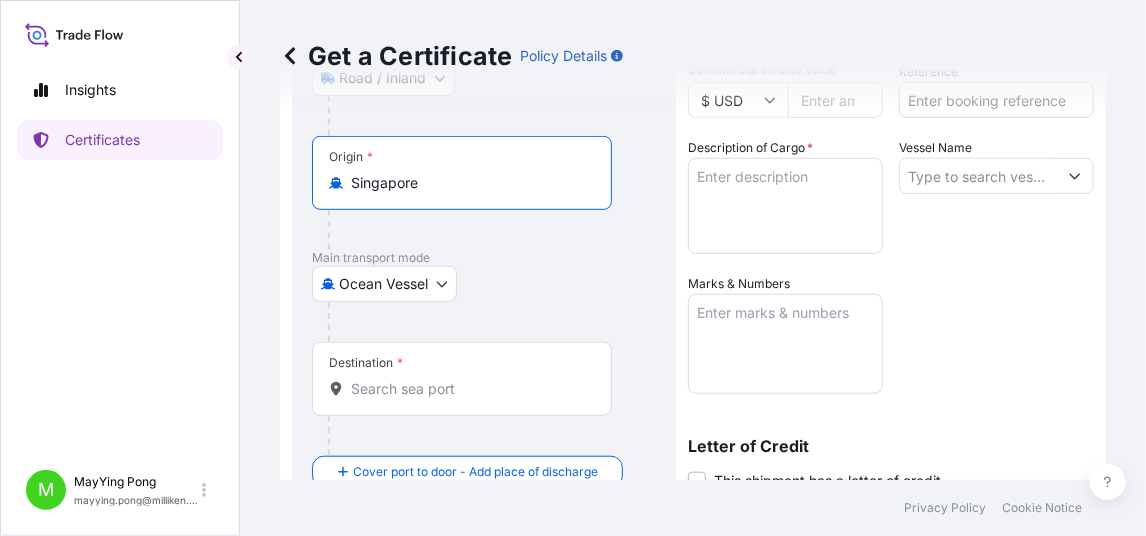 scroll, scrollTop: 301, scrollLeft: 0, axis: vertical 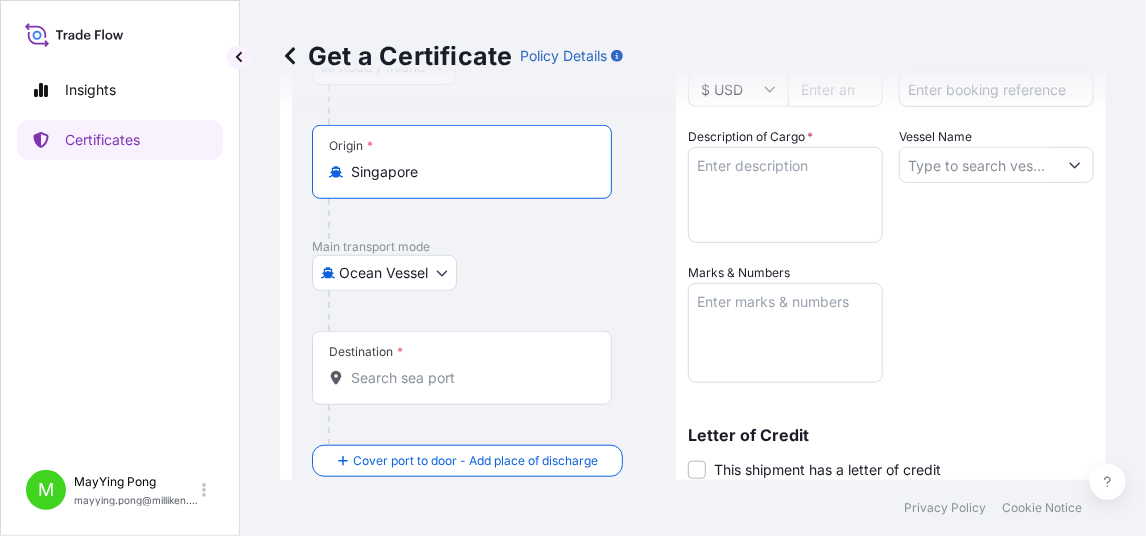 type on "Singapore" 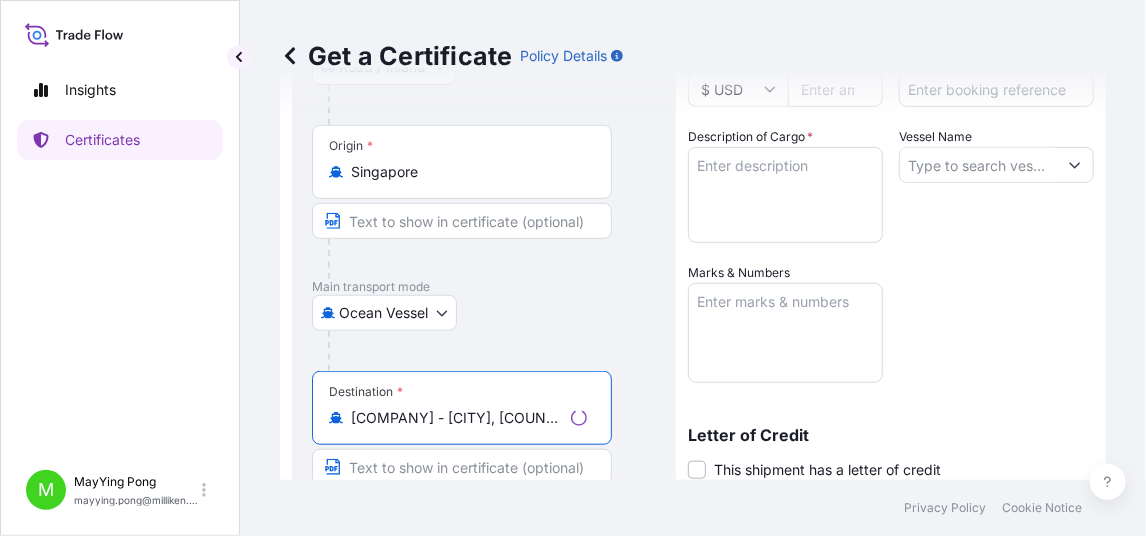 scroll, scrollTop: 0, scrollLeft: 0, axis: both 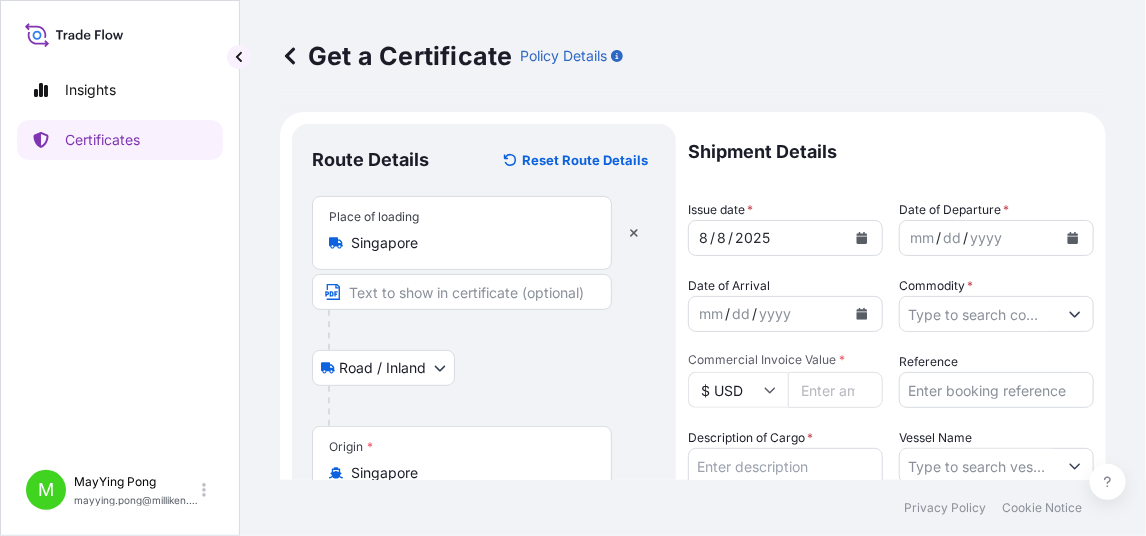 type on "[COMPANY] - [CITY], [COUNTRY]" 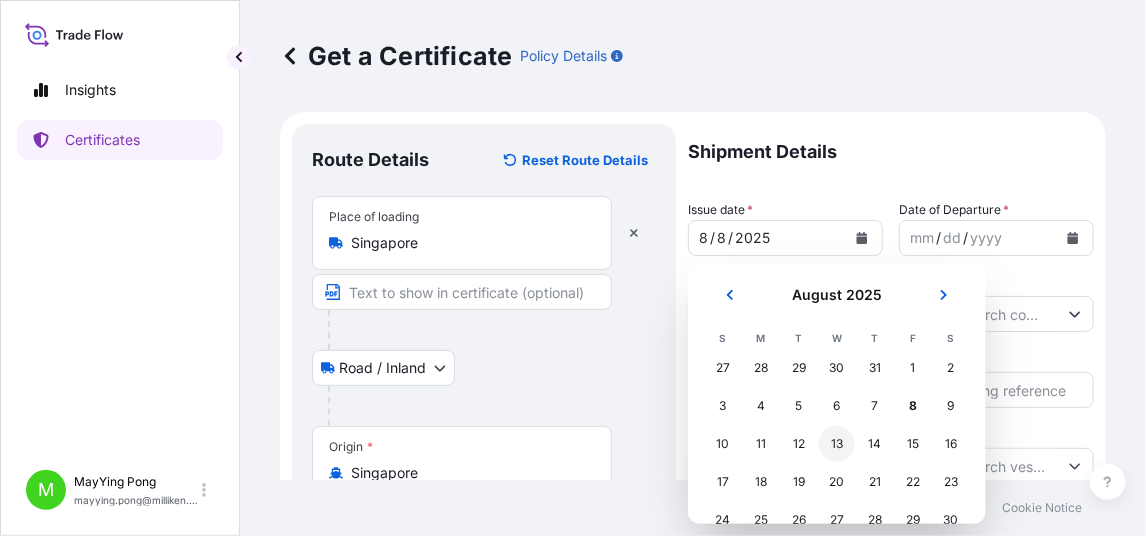click on "13" at bounding box center (837, 444) 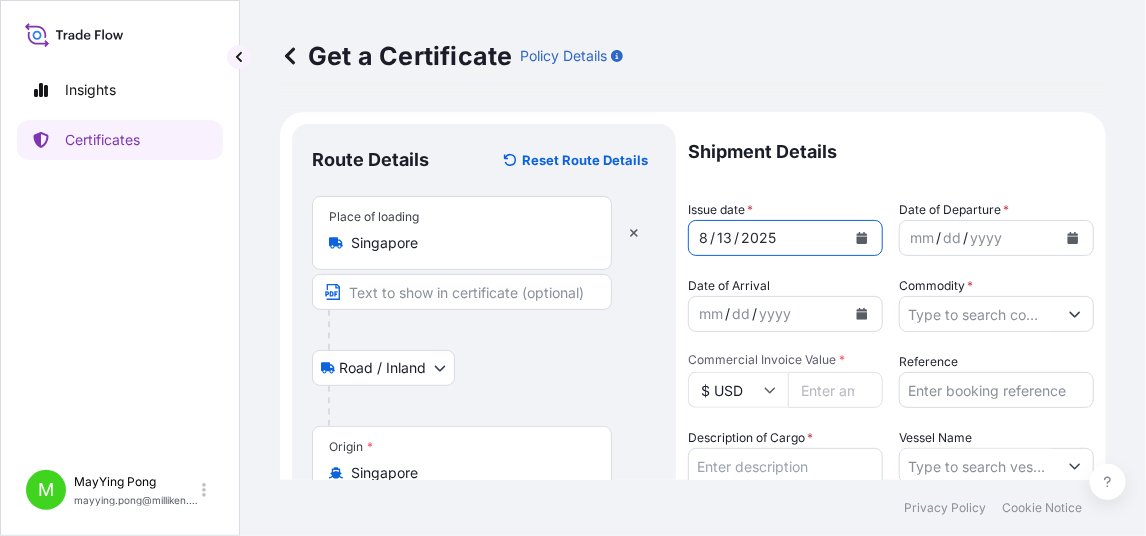 click 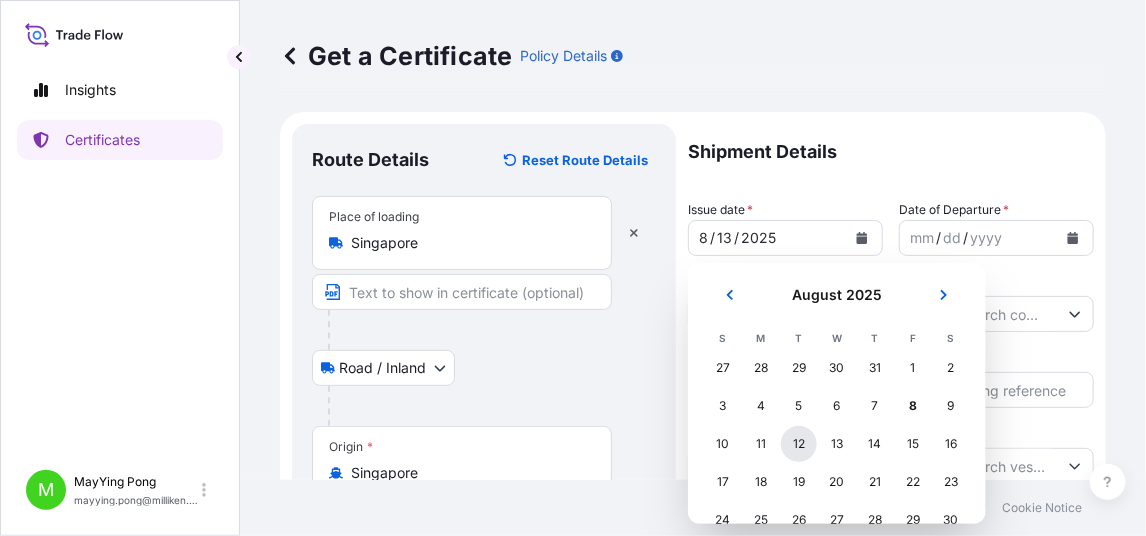 click on "12" at bounding box center [799, 444] 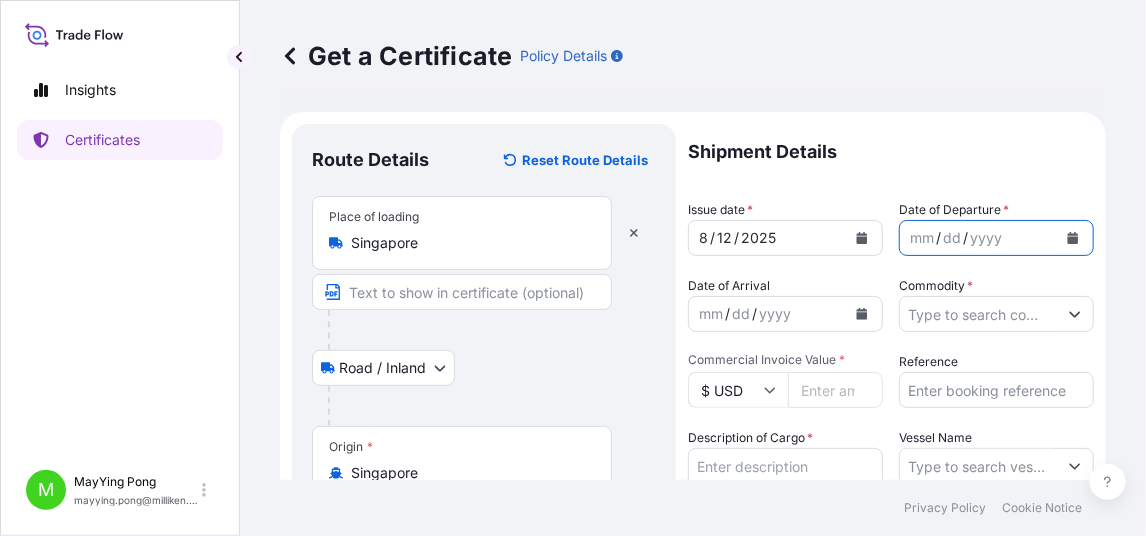 click 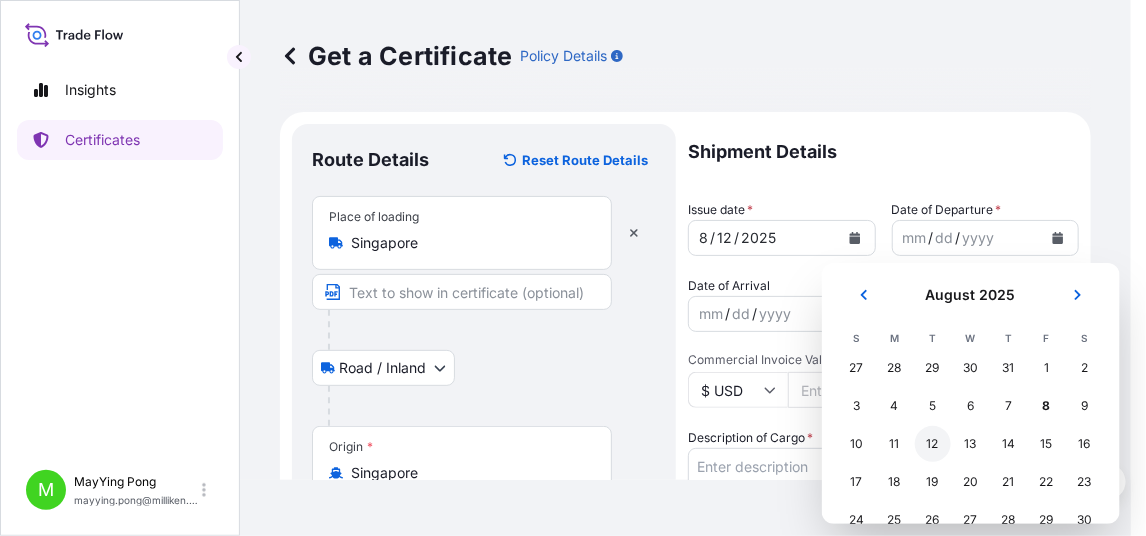 click on "12" at bounding box center (933, 444) 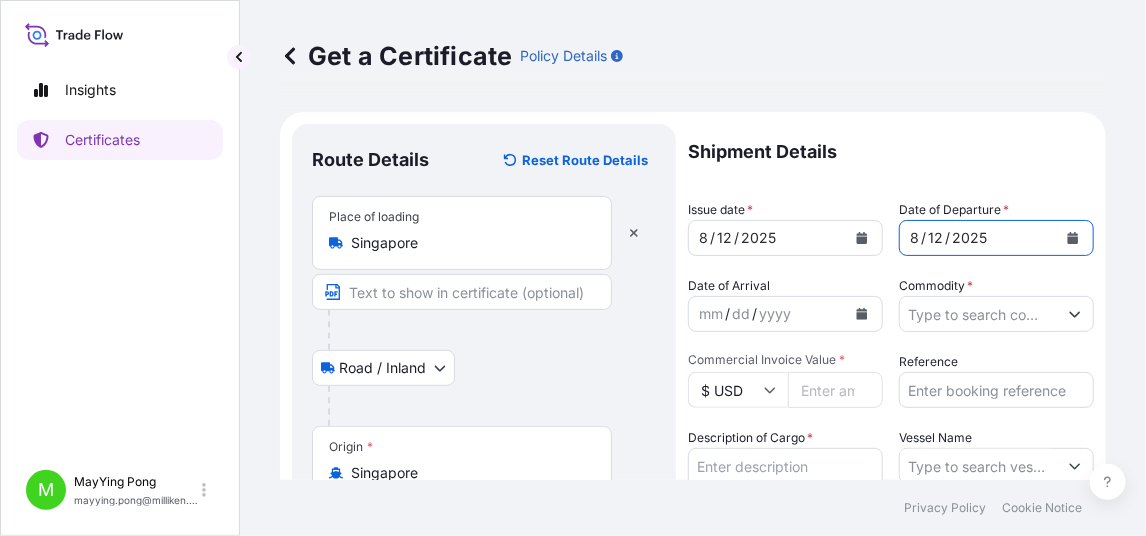 click on "mm" at bounding box center [711, 314] 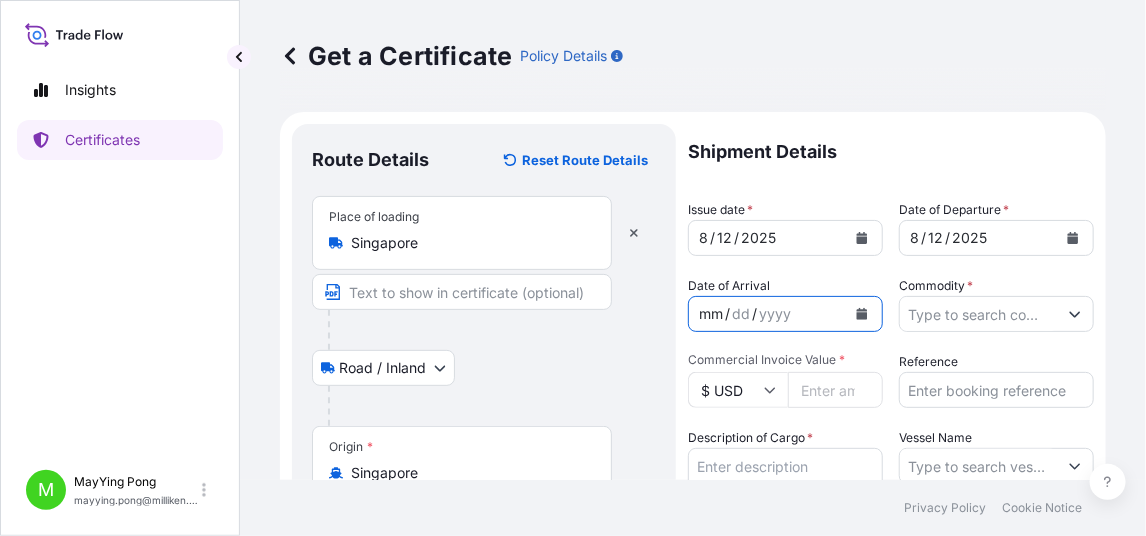 click 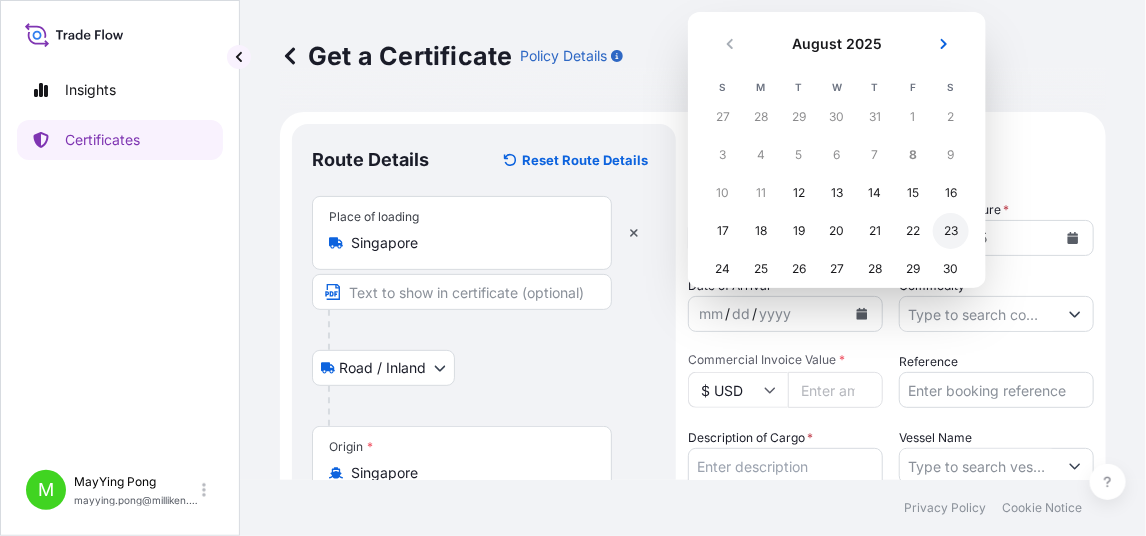 click on "23" at bounding box center [951, 231] 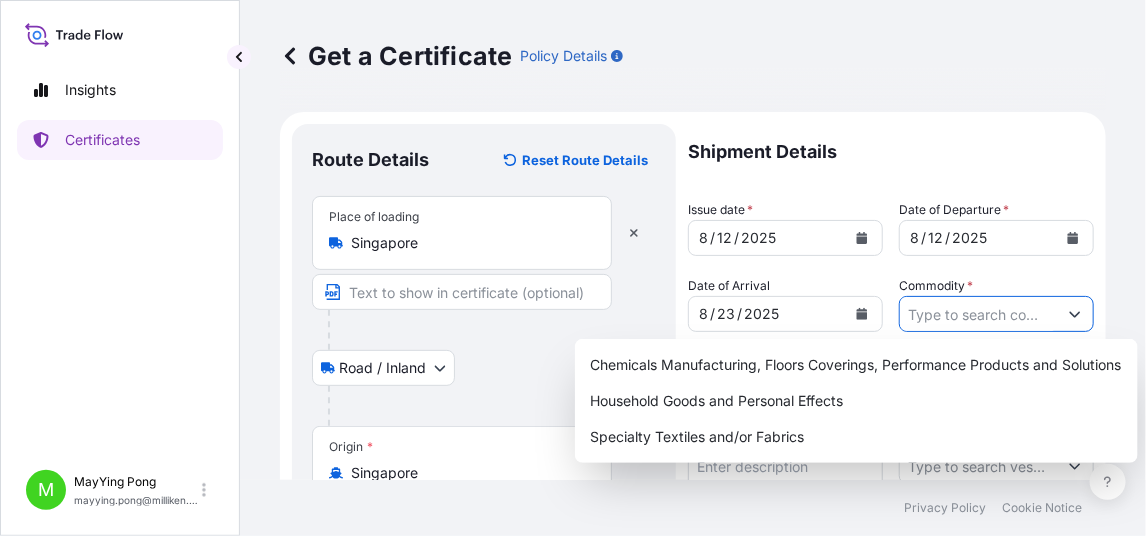 click on "Commodity *" at bounding box center [978, 314] 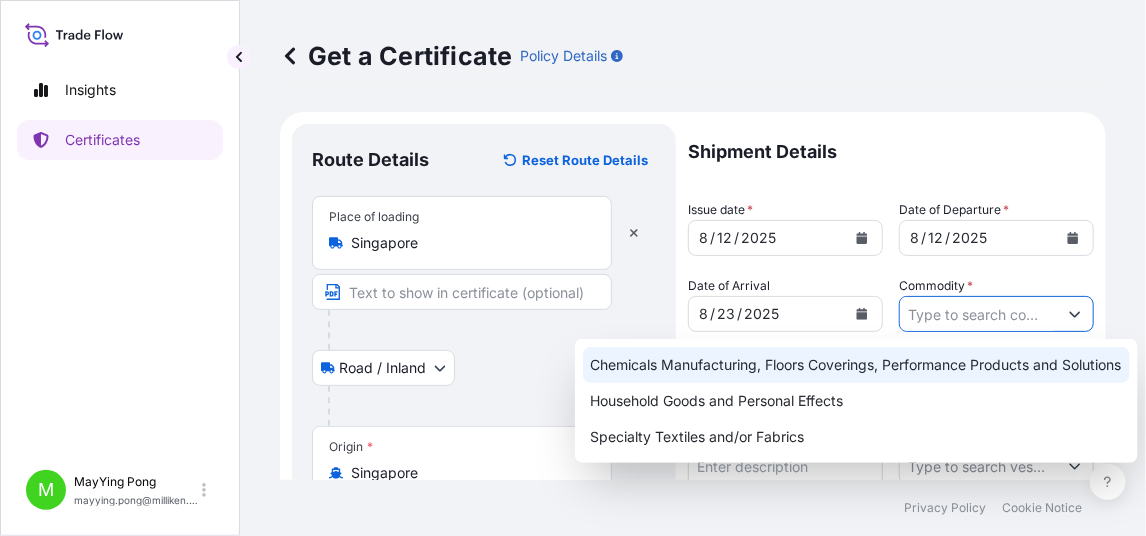 click on "Chemicals Manufacturing, Floors Coverings, Performance Products and Solutions" at bounding box center [856, 365] 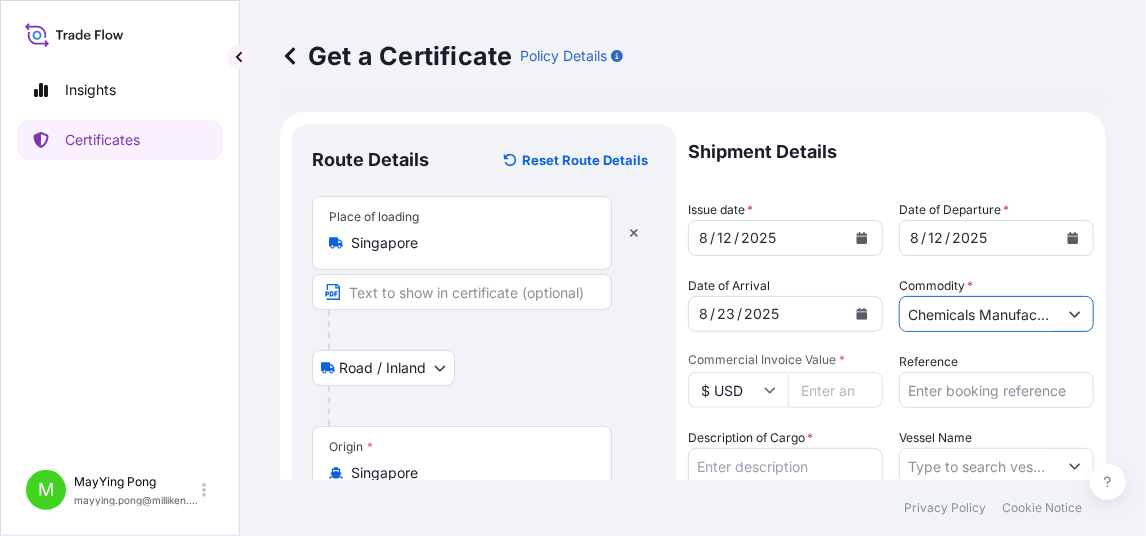 click on "Commercial Invoice Value    *" at bounding box center (835, 390) 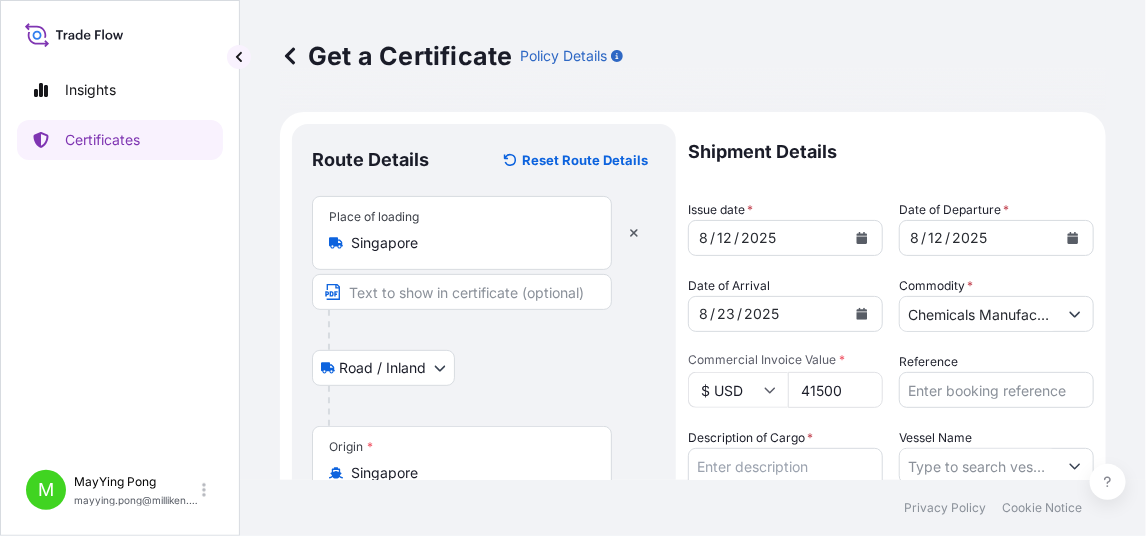 type on "41500" 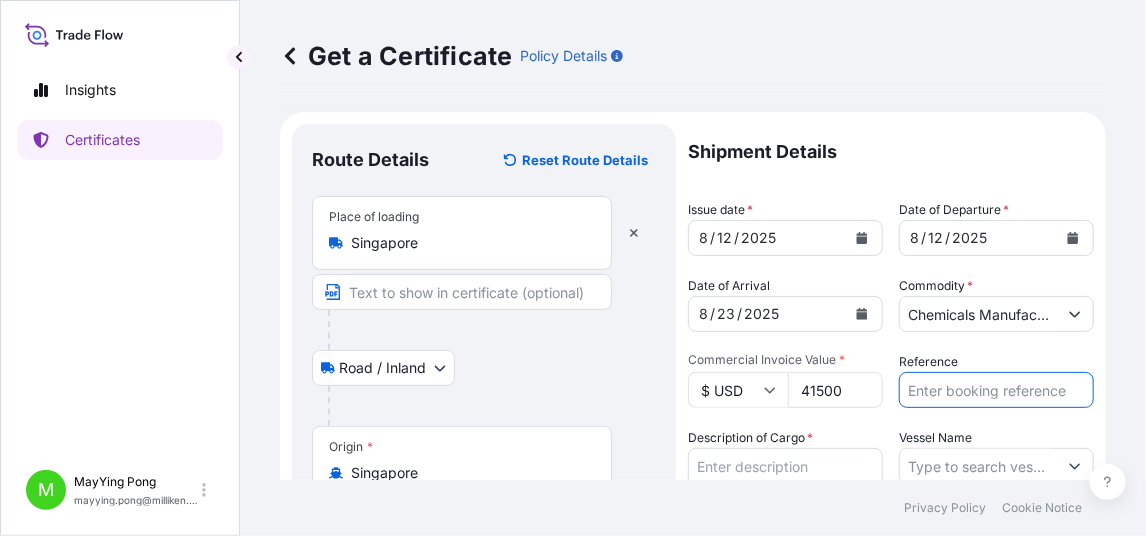 click on "Reference" at bounding box center [996, 390] 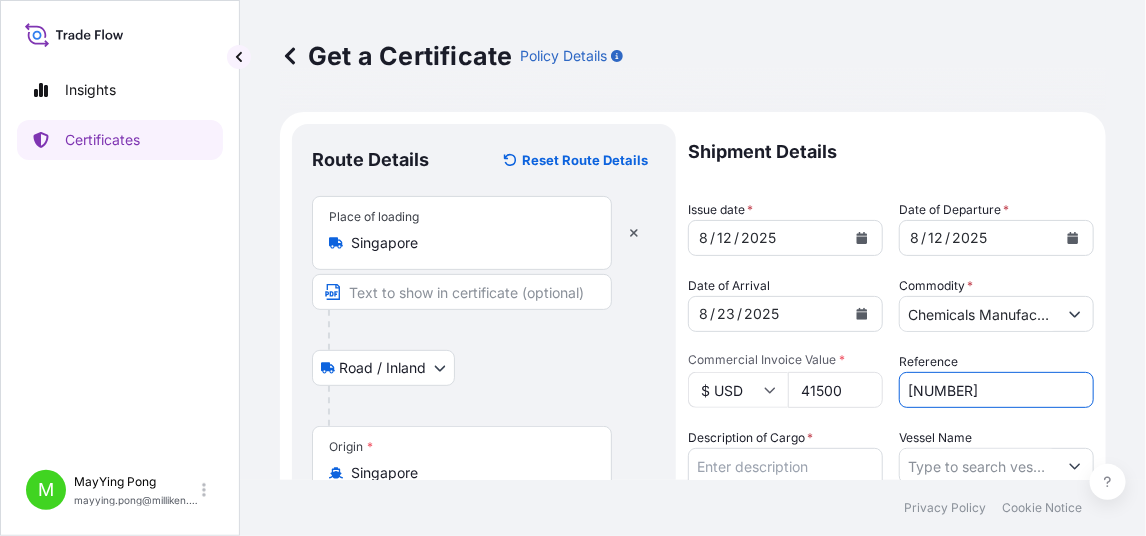 type on "[NUMBER]" 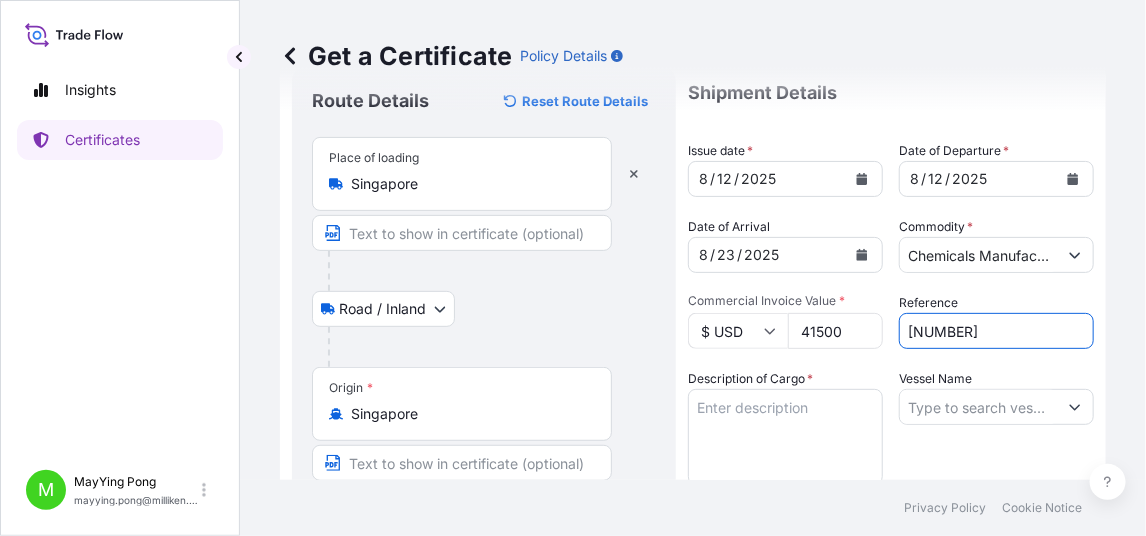scroll, scrollTop: 100, scrollLeft: 0, axis: vertical 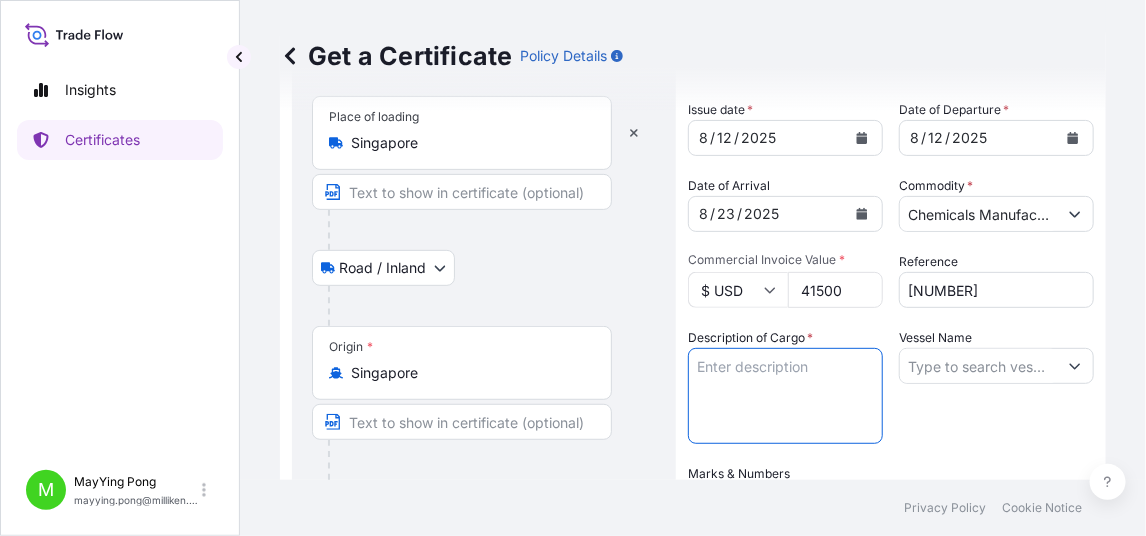 click on "Description of Cargo *" at bounding box center (785, 396) 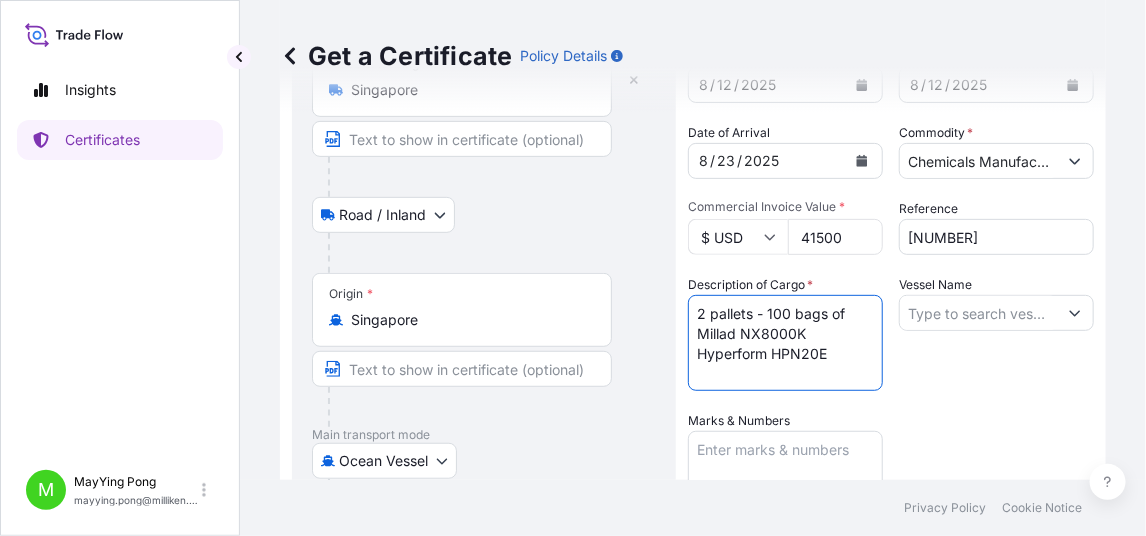 scroll, scrollTop: 199, scrollLeft: 0, axis: vertical 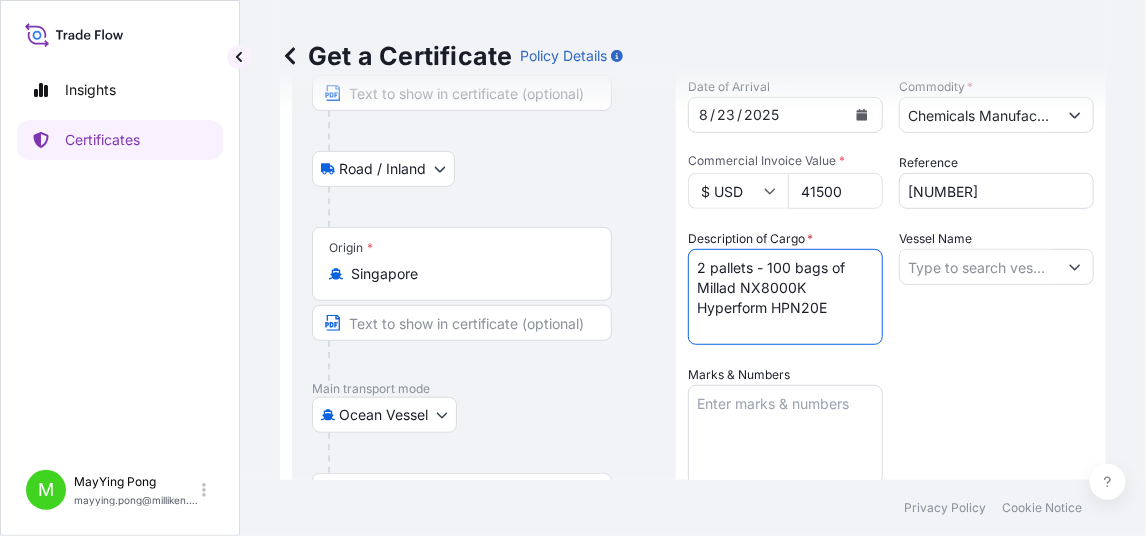 type on "2 pallets - 100 bags of
Millad NX8000K
Hyperform HPN20E" 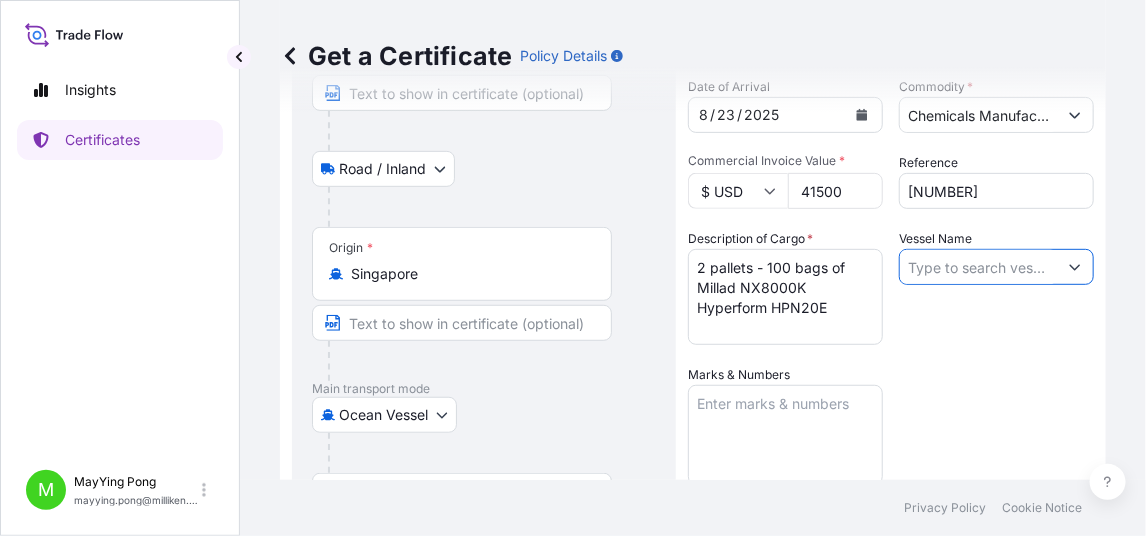 click on "Vessel Name" at bounding box center [978, 267] 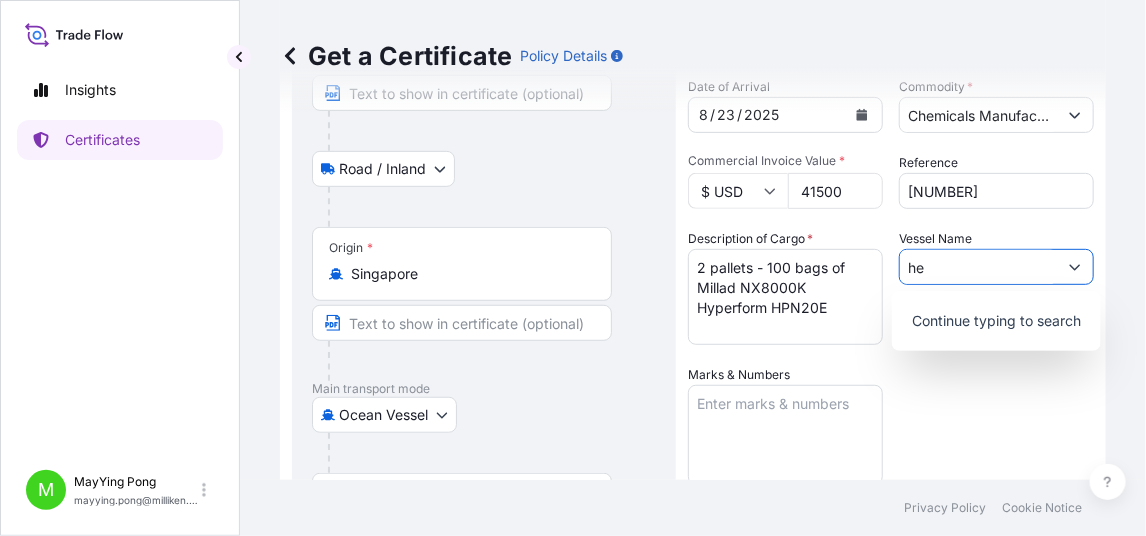 type on "h" 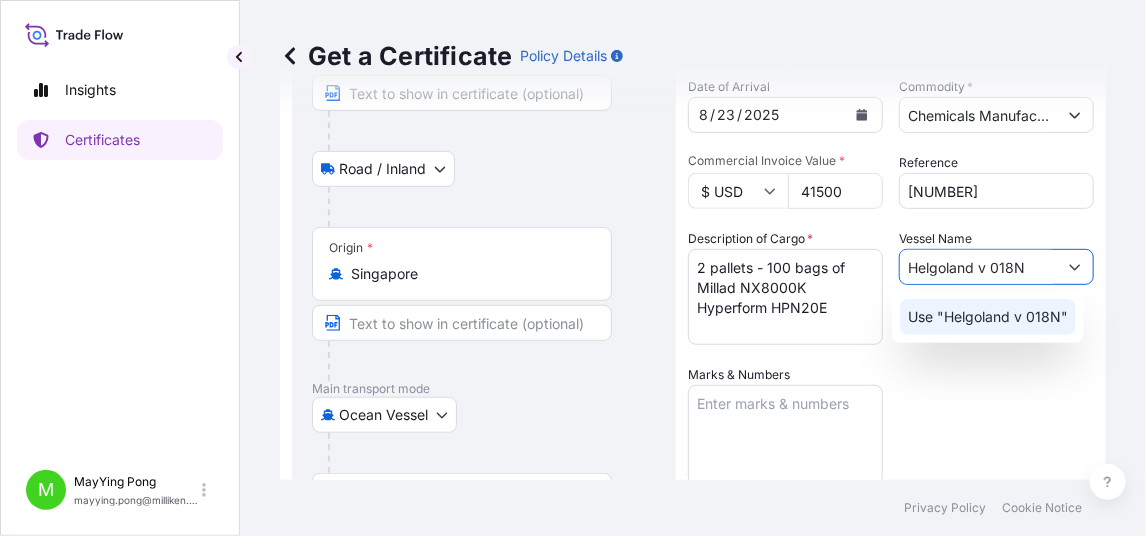 click on "Use "Helgoland v 018N"" 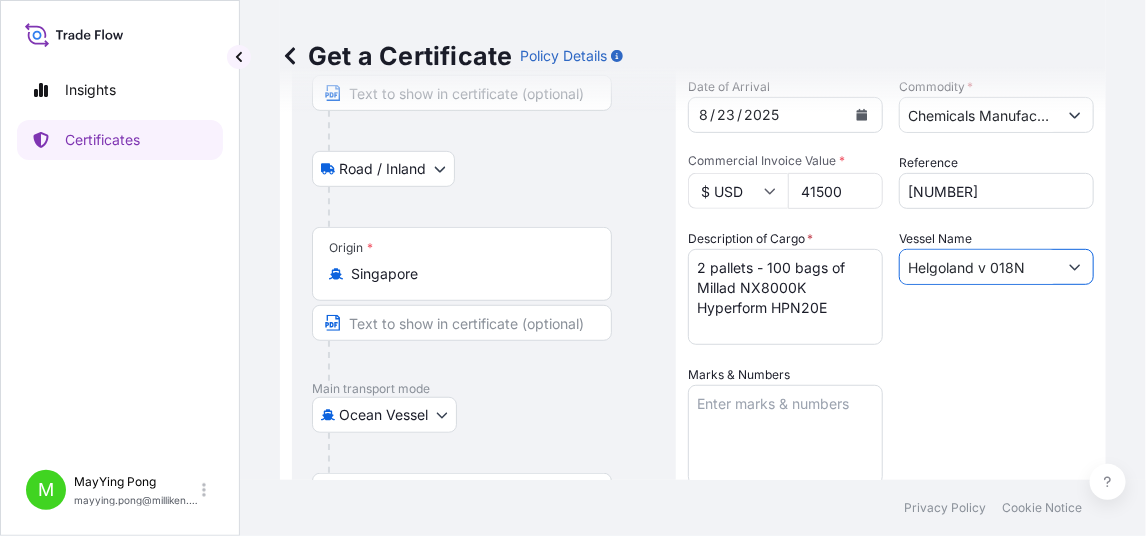 type on "Helgoland v 018N" 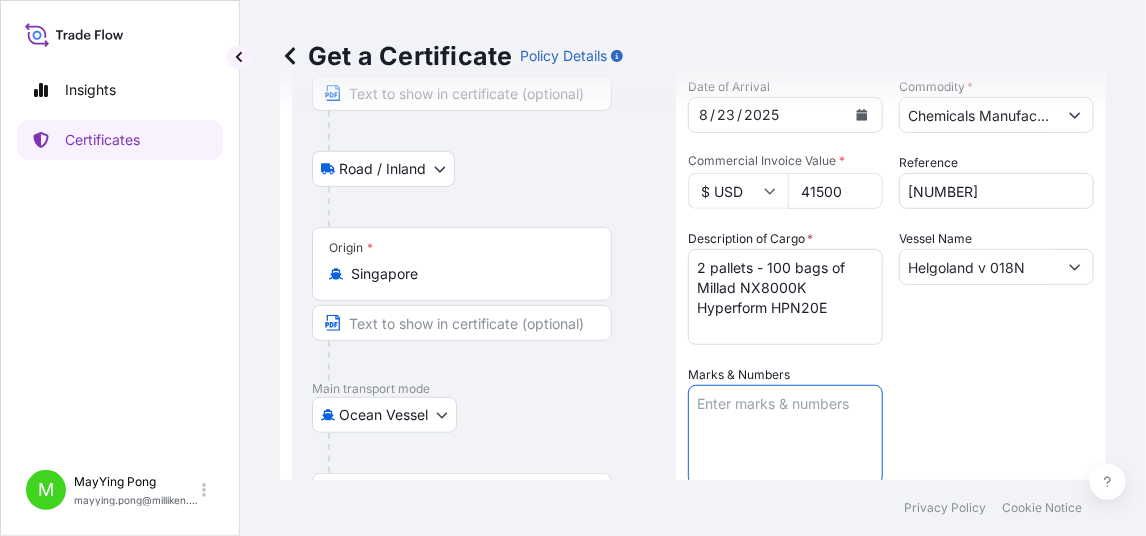 click on "Marks & Numbers" at bounding box center [785, 435] 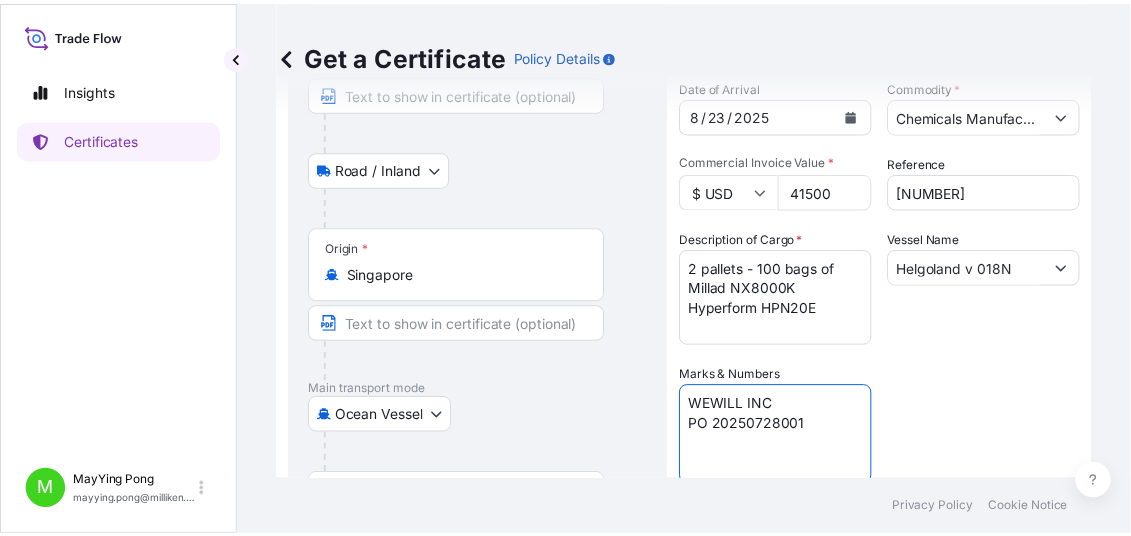 scroll, scrollTop: 500, scrollLeft: 0, axis: vertical 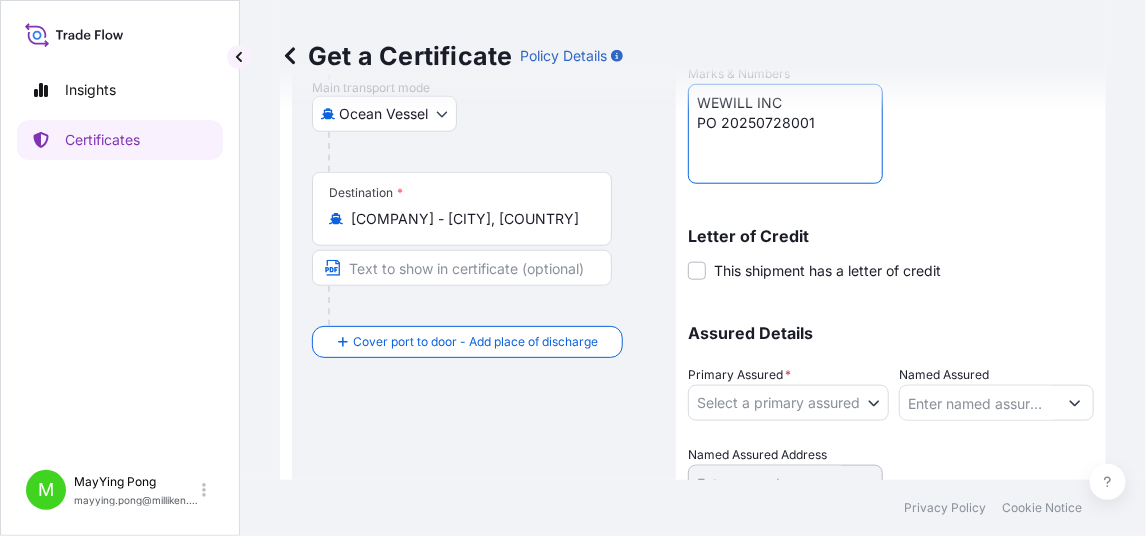 type on "WEWILL INC
PO 20250728001" 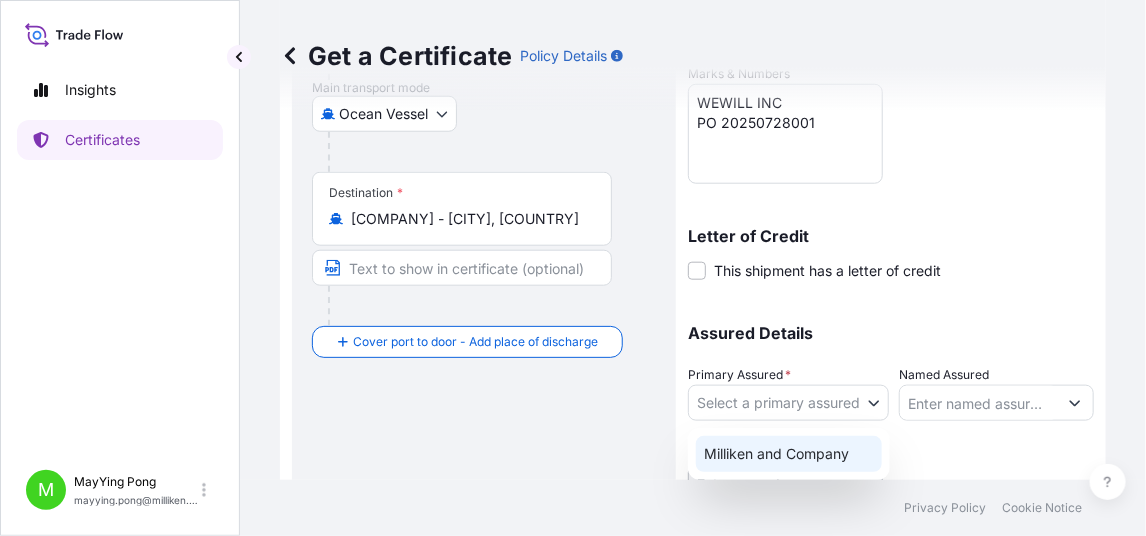 click on "Milliken and Company" at bounding box center (789, 454) 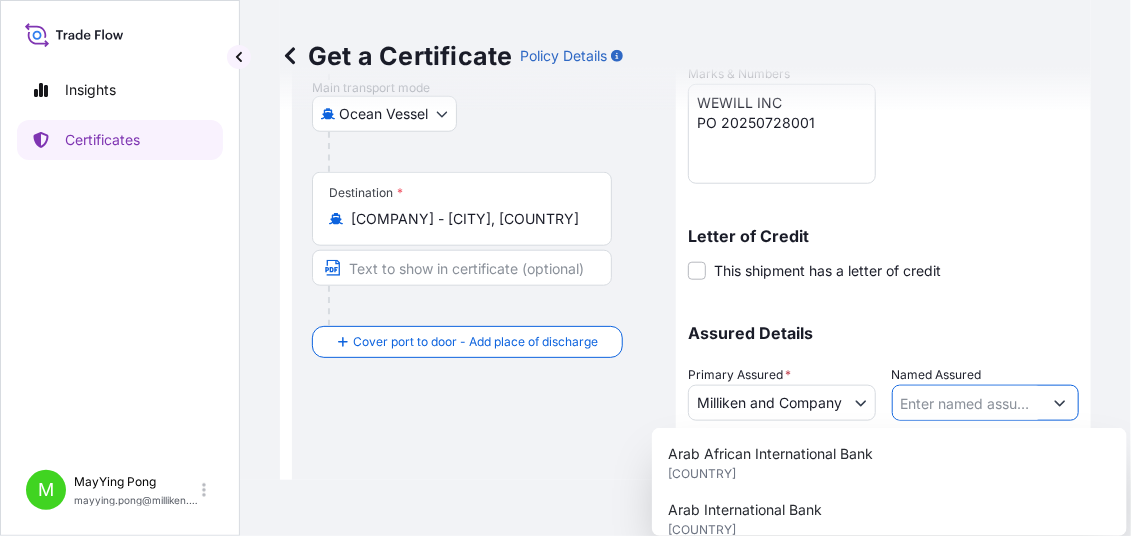 click on "Named Assured" at bounding box center (968, 403) 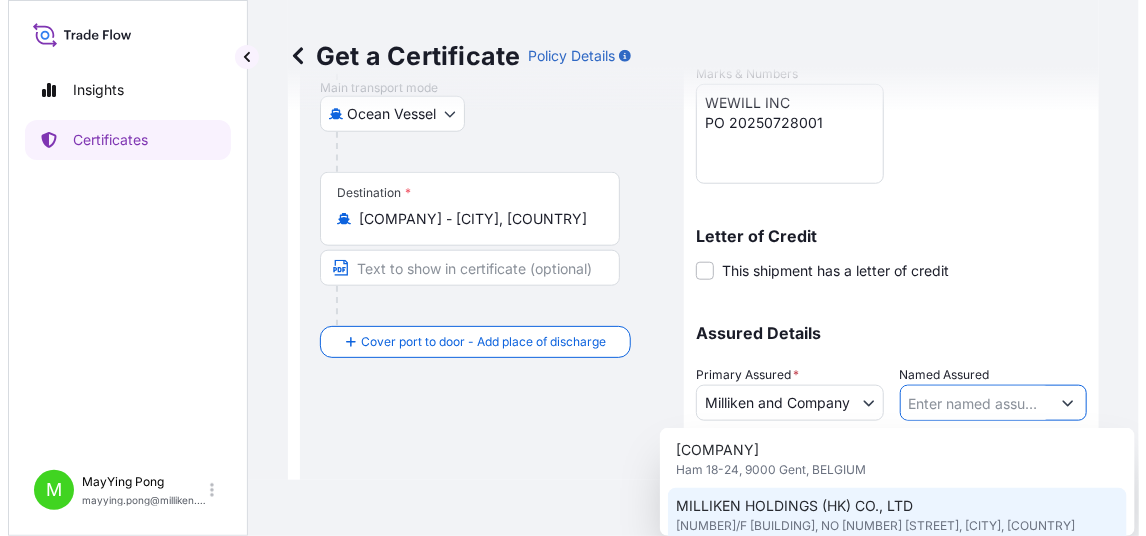 scroll, scrollTop: 399, scrollLeft: 0, axis: vertical 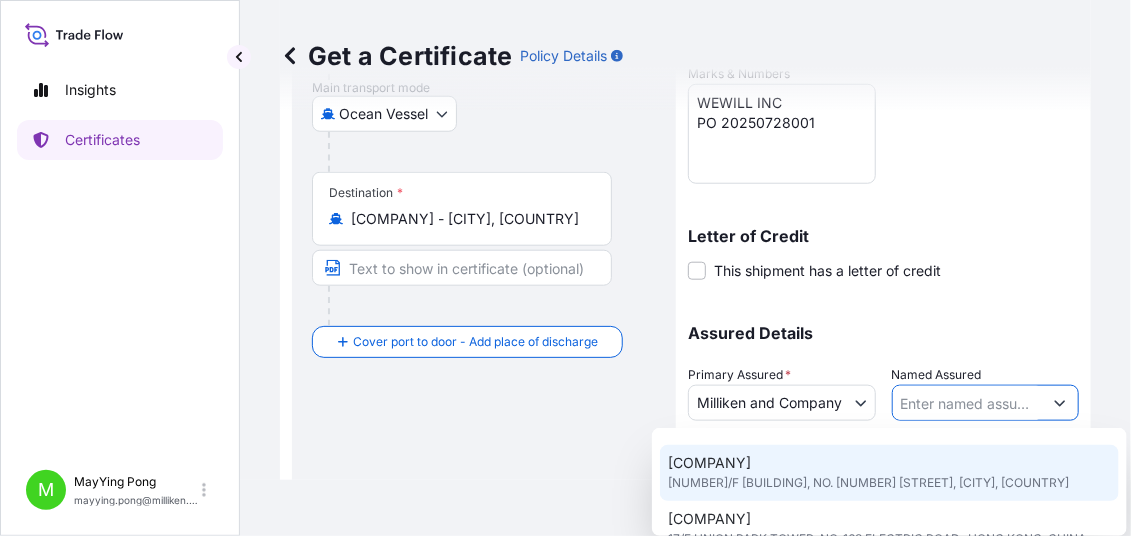 click on "[NUMBER]/F [BUILDING], NO. [NUMBER] [STREET], [CITY], [COUNTRY]" at bounding box center [868, 483] 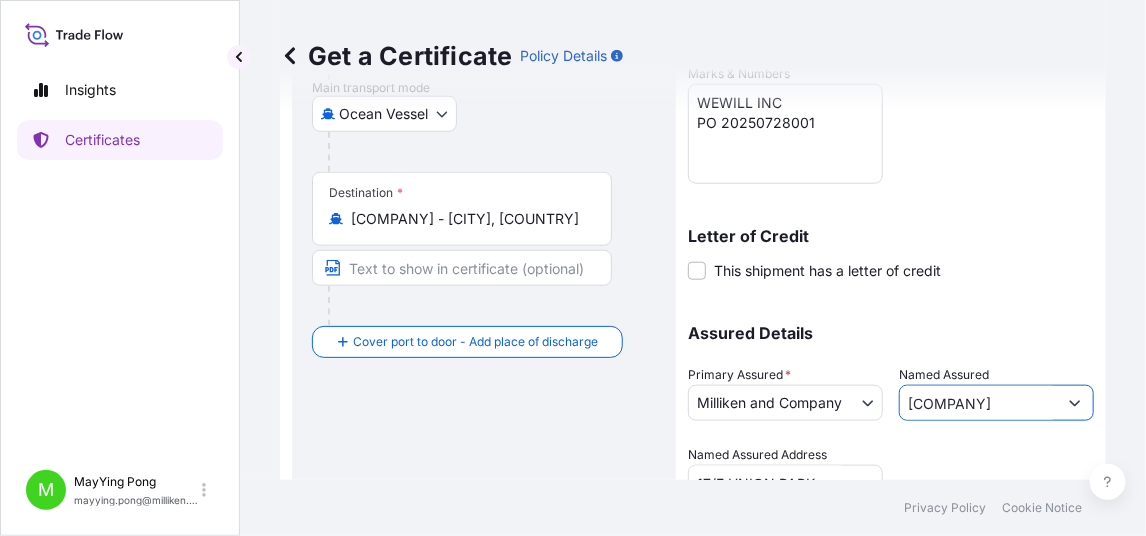 scroll, scrollTop: 587, scrollLeft: 0, axis: vertical 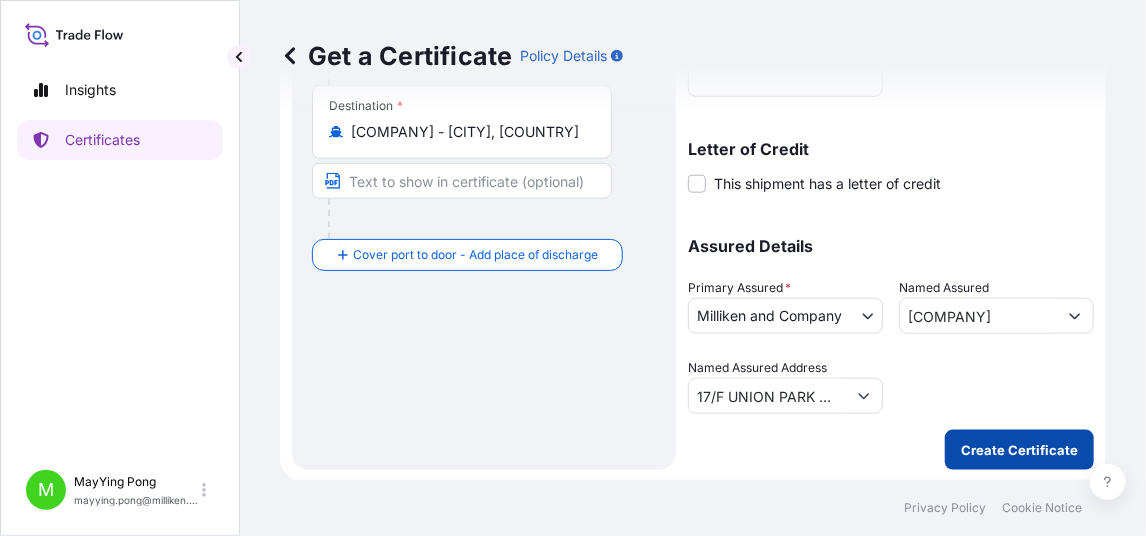 click on "Create Certificate" at bounding box center [1019, 450] 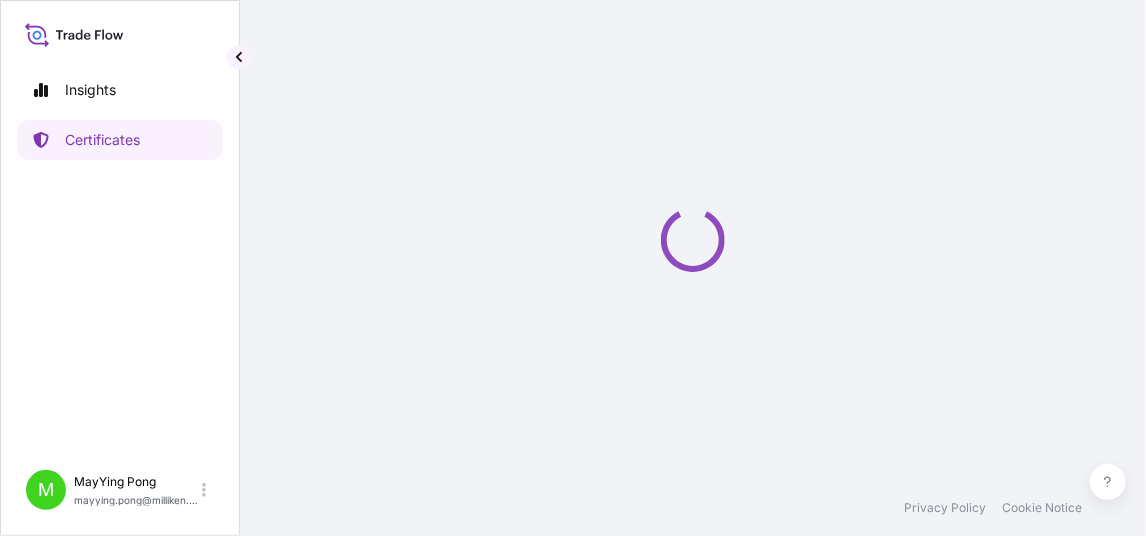 scroll, scrollTop: 0, scrollLeft: 0, axis: both 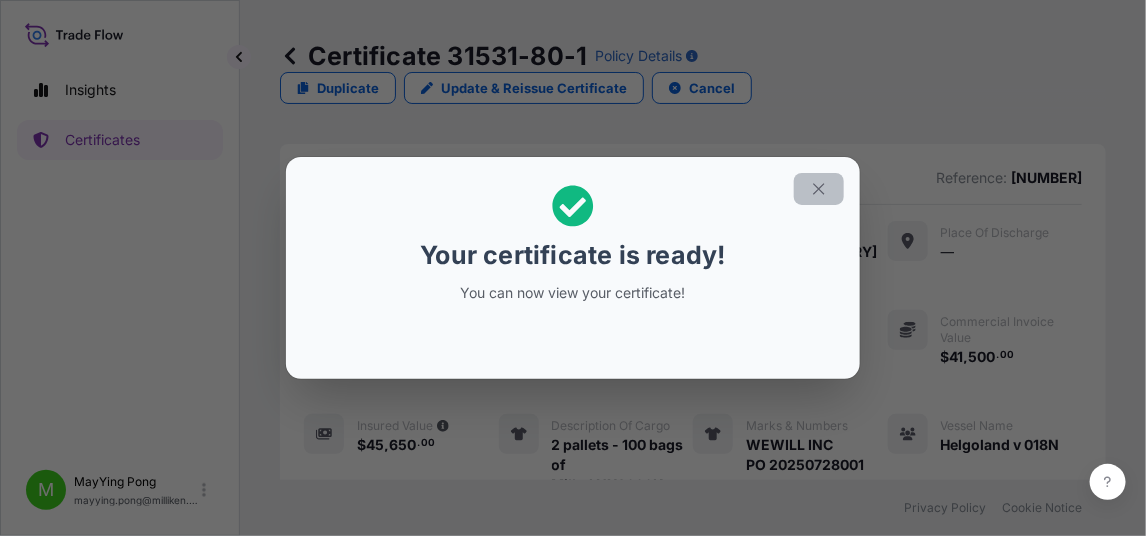 click 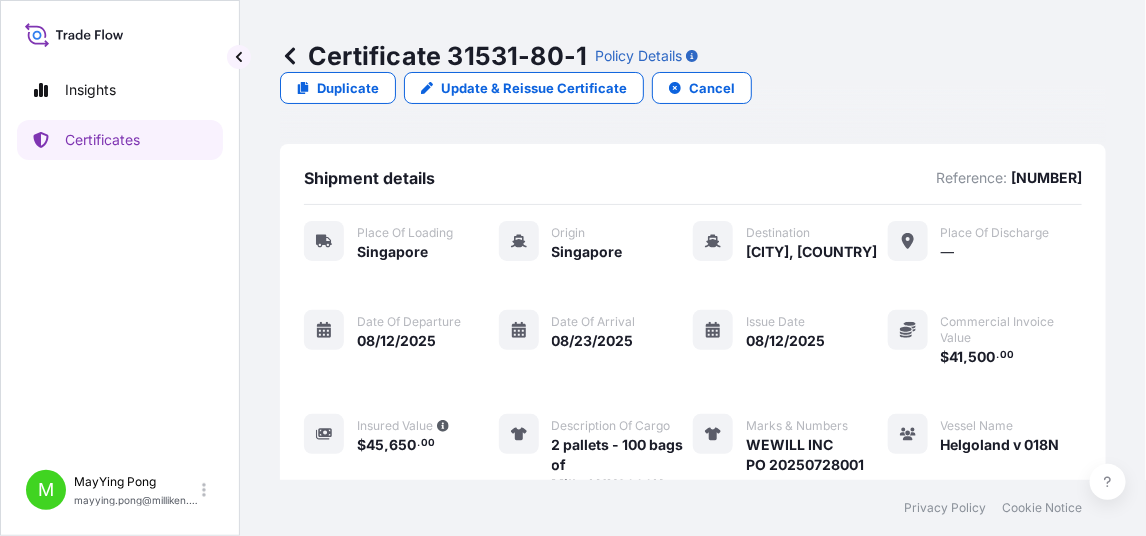 scroll, scrollTop: 472, scrollLeft: 0, axis: vertical 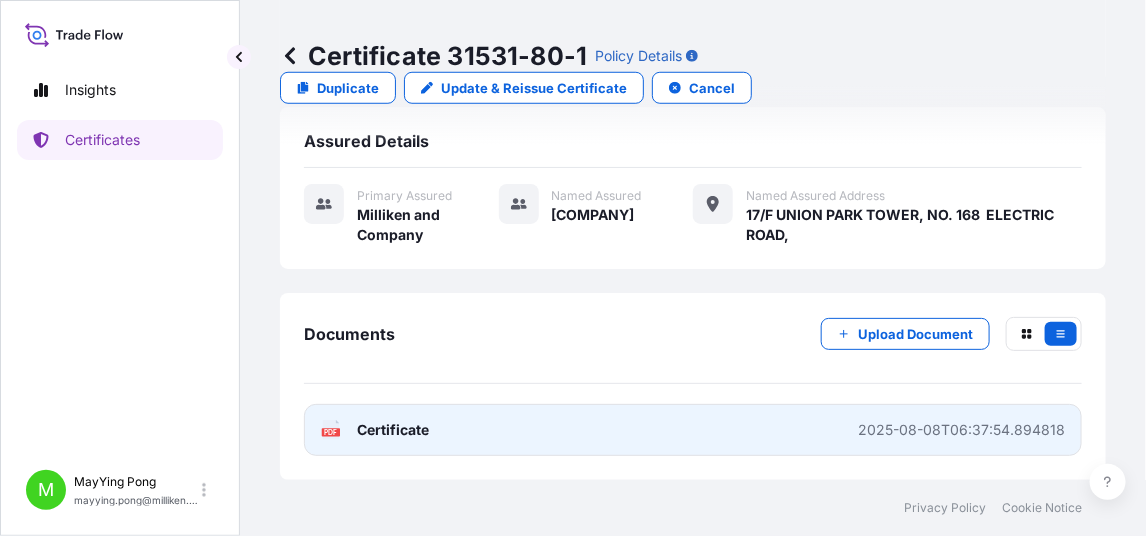 click on "Certificate" at bounding box center [393, 430] 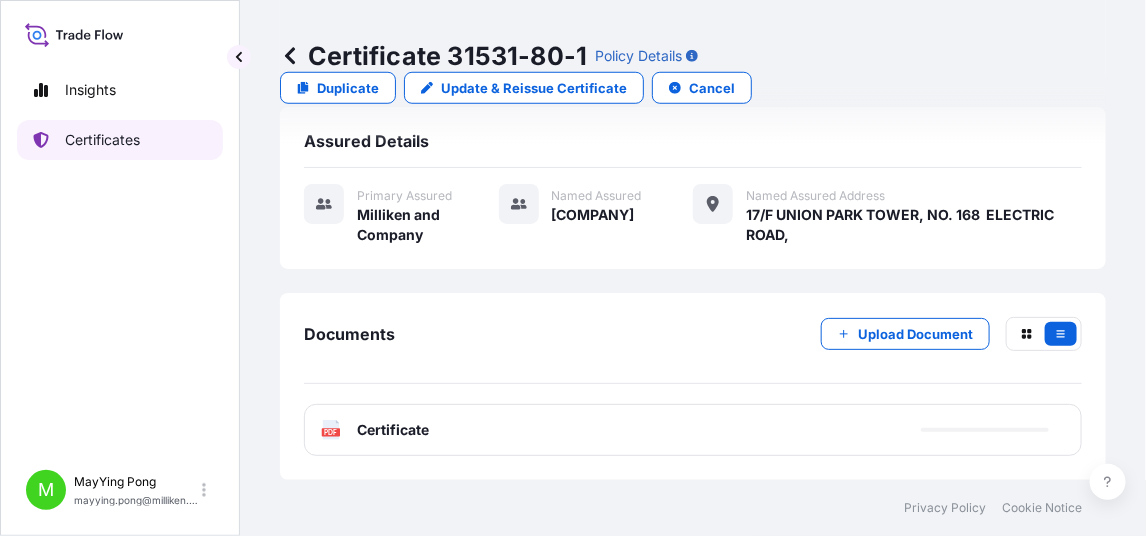 click on "Certificates" at bounding box center (102, 140) 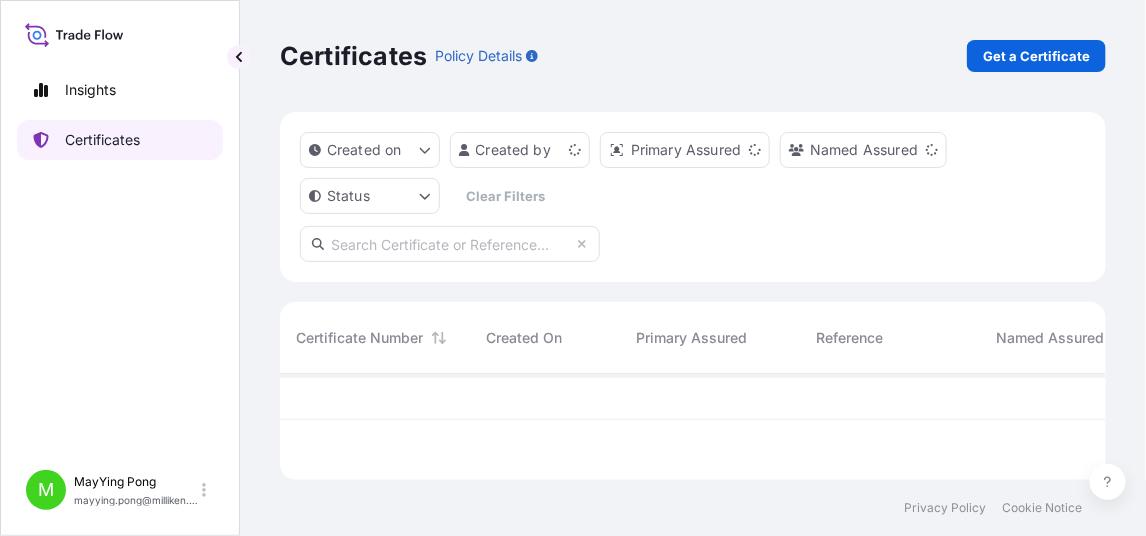 scroll, scrollTop: 0, scrollLeft: 0, axis: both 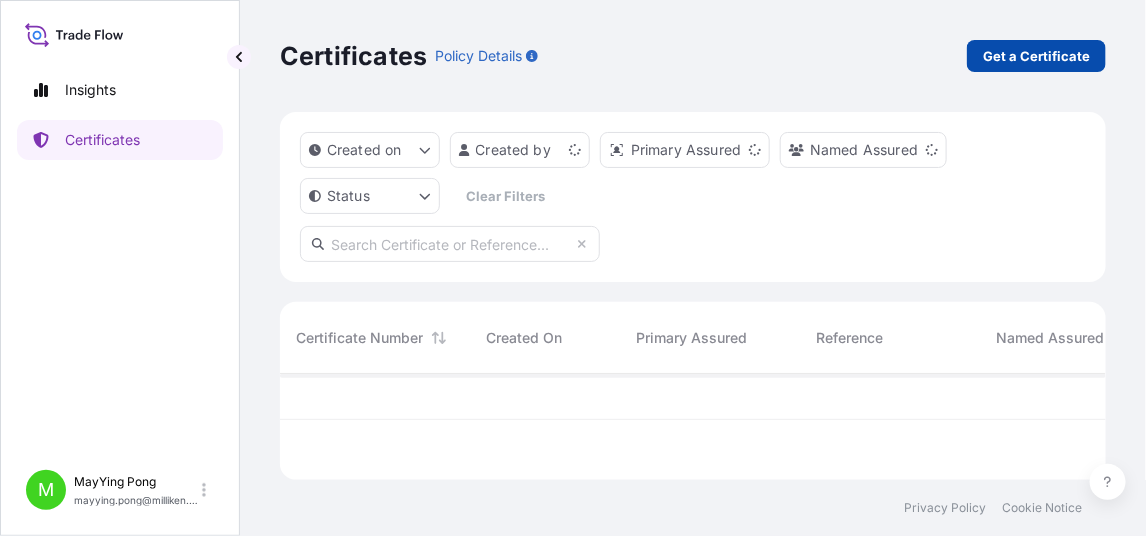 click on "Get a Certificate" at bounding box center (1036, 56) 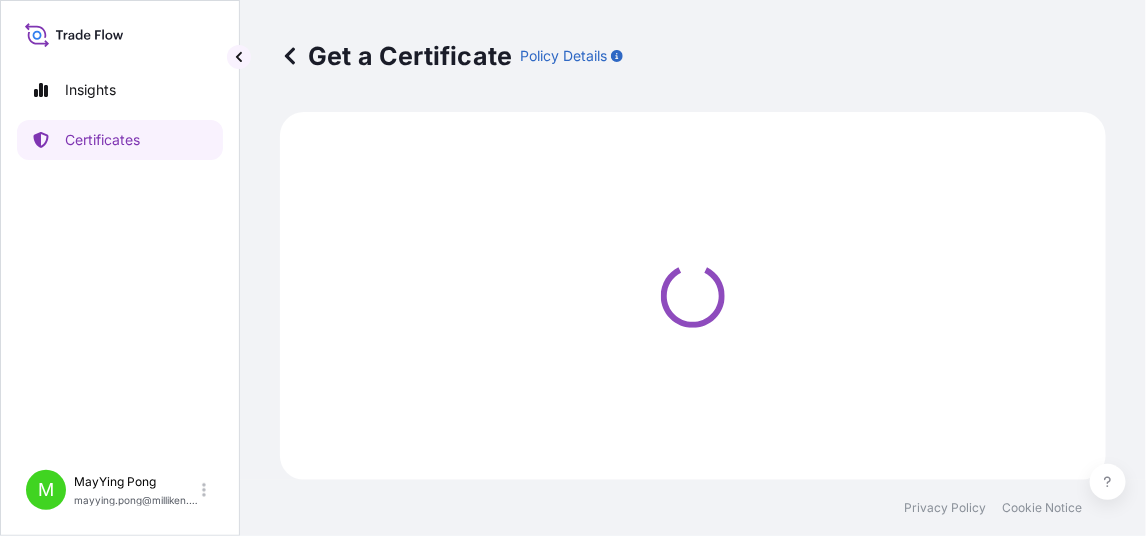 select on "Road / Inland" 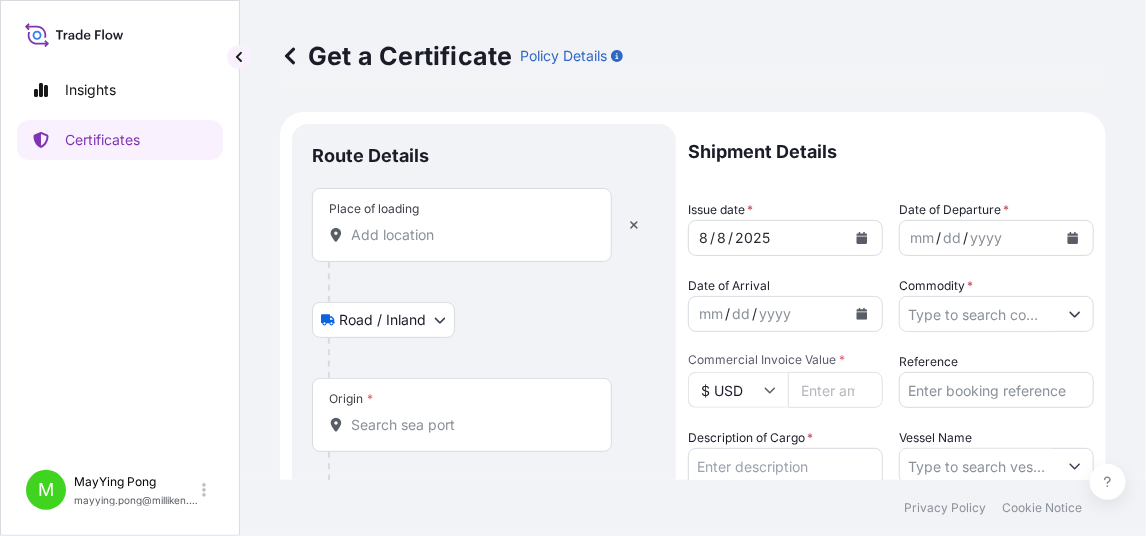 click on "Place of loading" at bounding box center (462, 225) 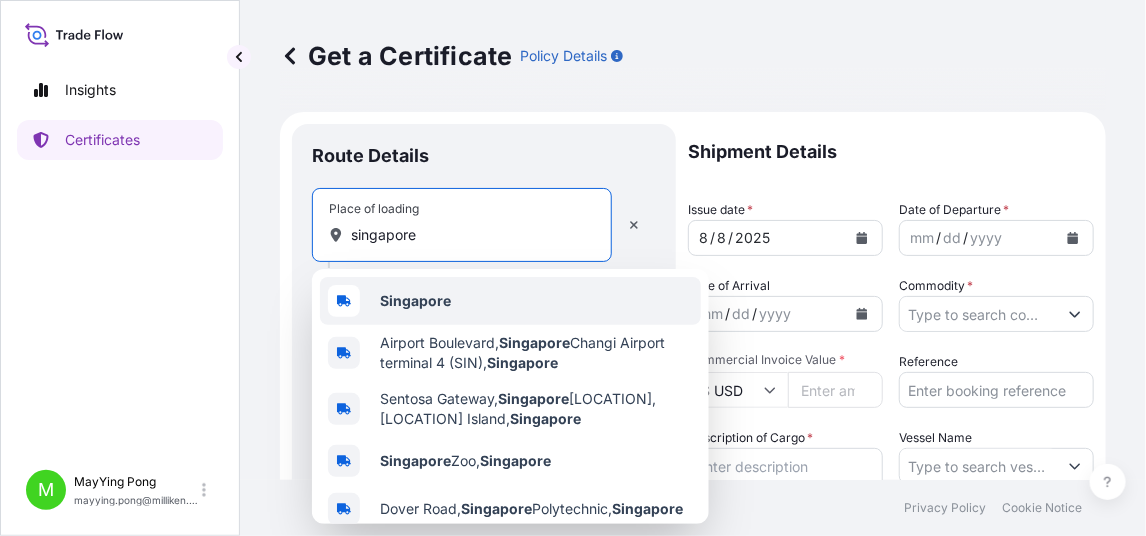 click on "Singapore" at bounding box center [415, 300] 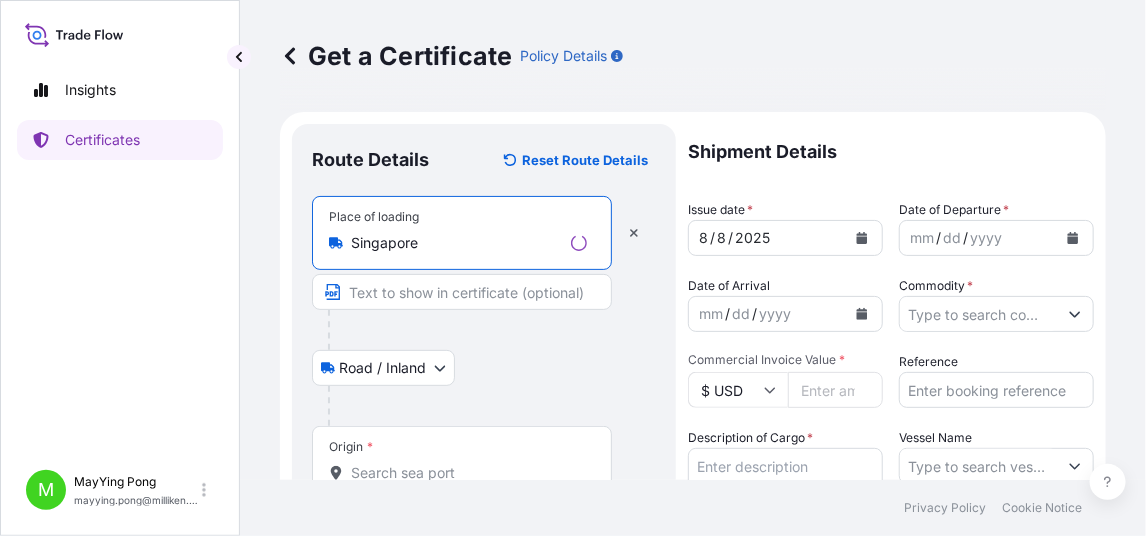 type on "Singapore" 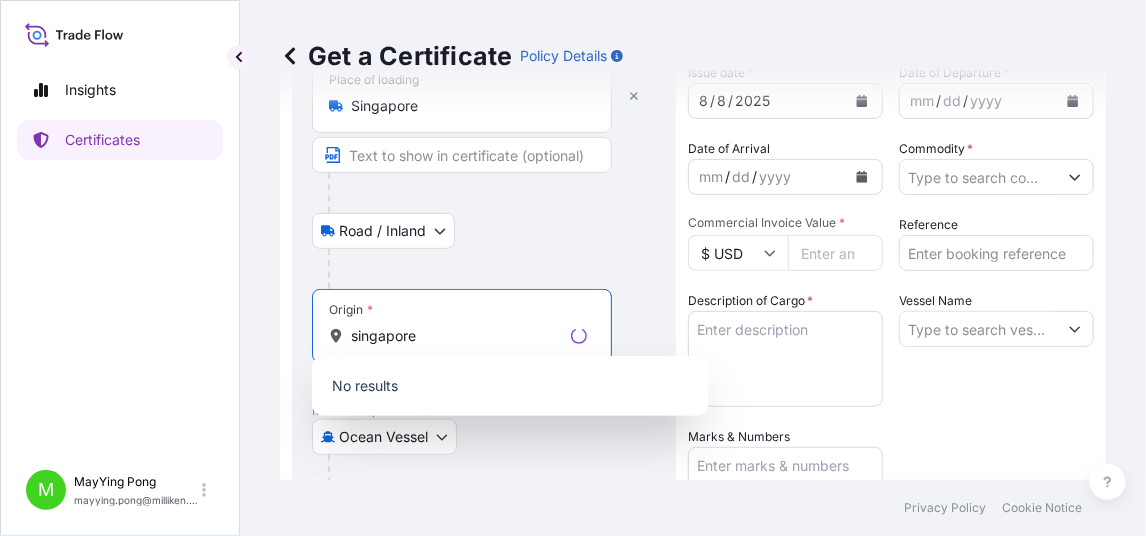 scroll, scrollTop: 301, scrollLeft: 0, axis: vertical 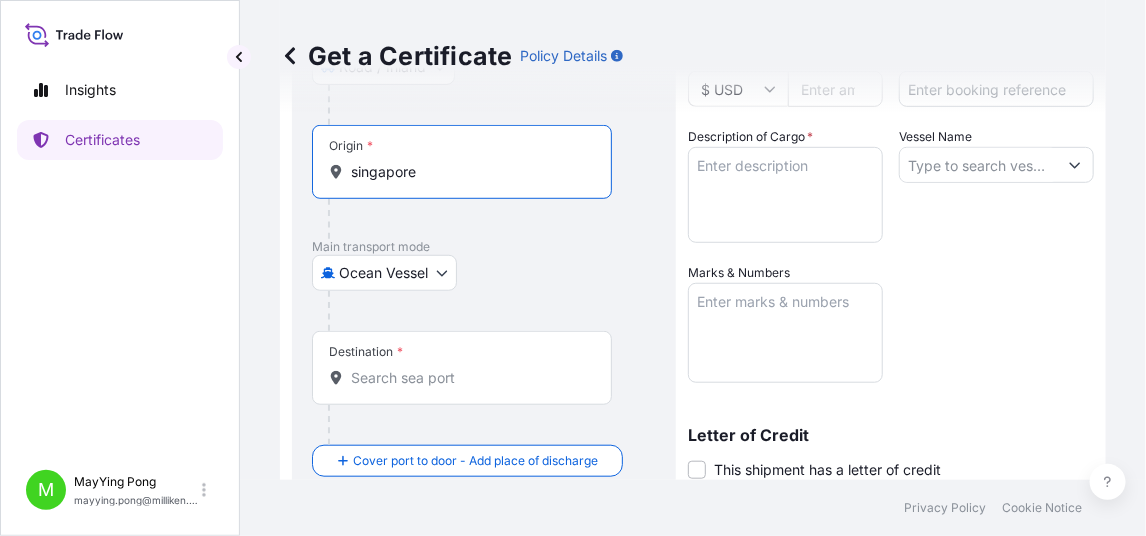 click on "singapore" at bounding box center [469, 172] 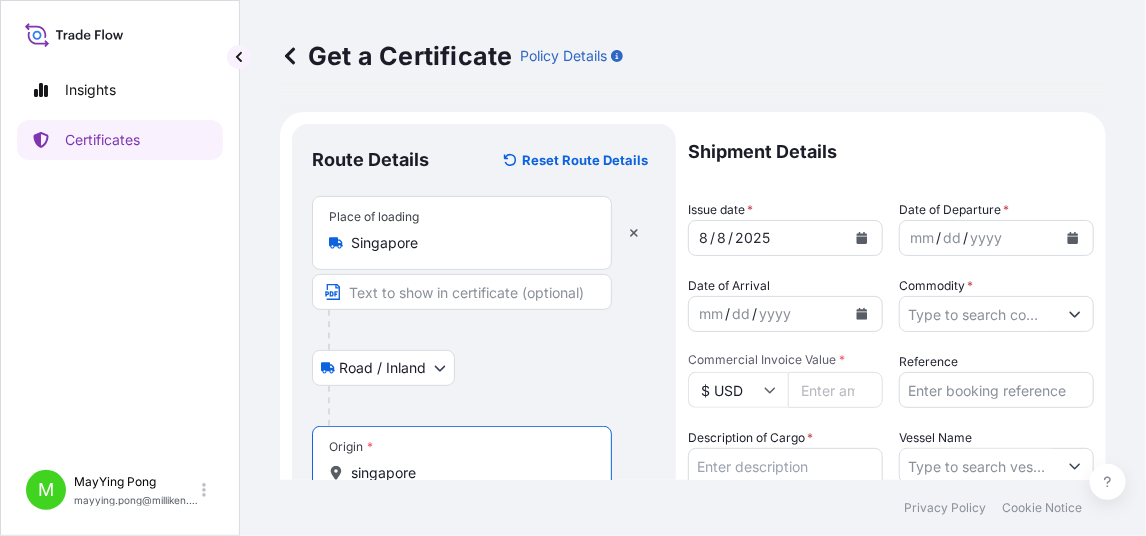 scroll, scrollTop: 300, scrollLeft: 0, axis: vertical 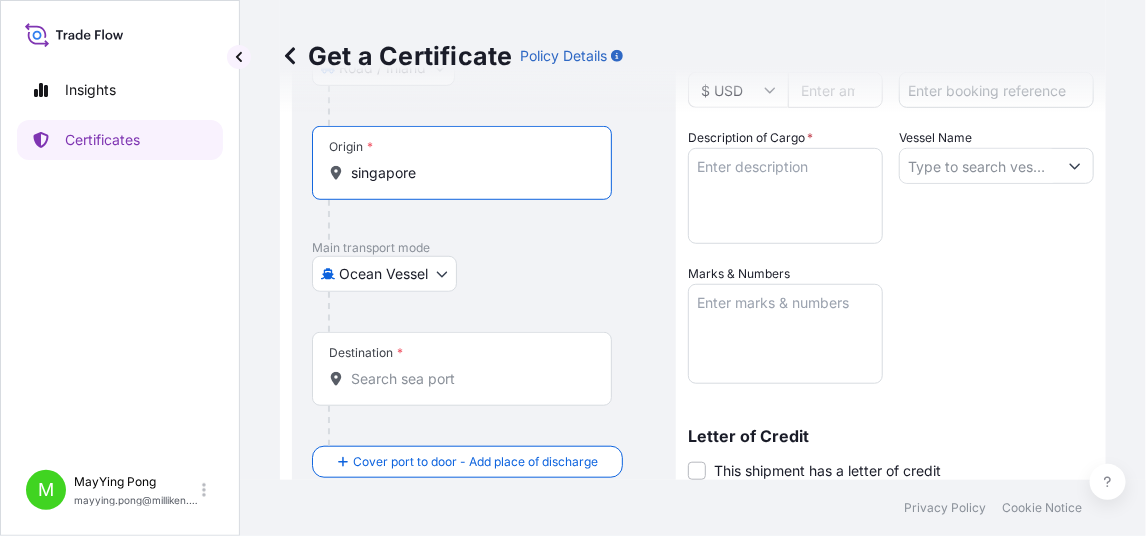 click on "singapore" at bounding box center [469, 173] 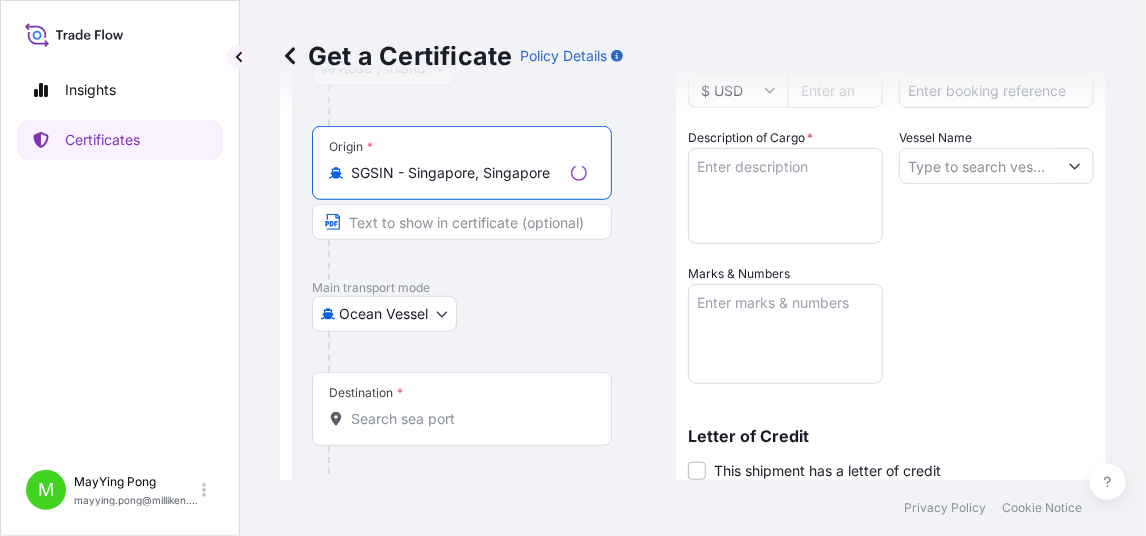 type on "SGSIN - Singapore, Singapore" 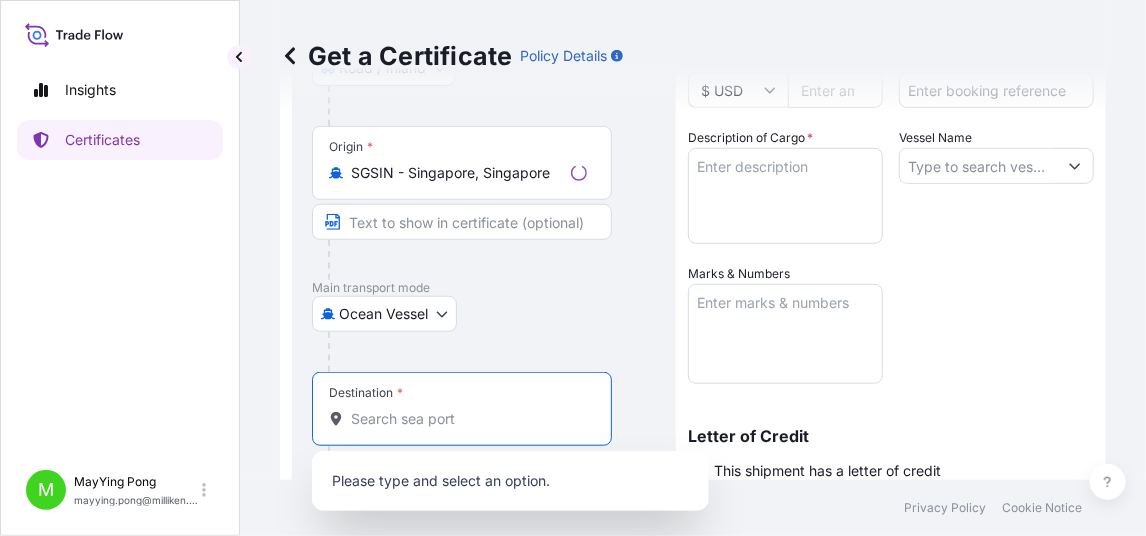 click on "Destination *" at bounding box center [469, 419] 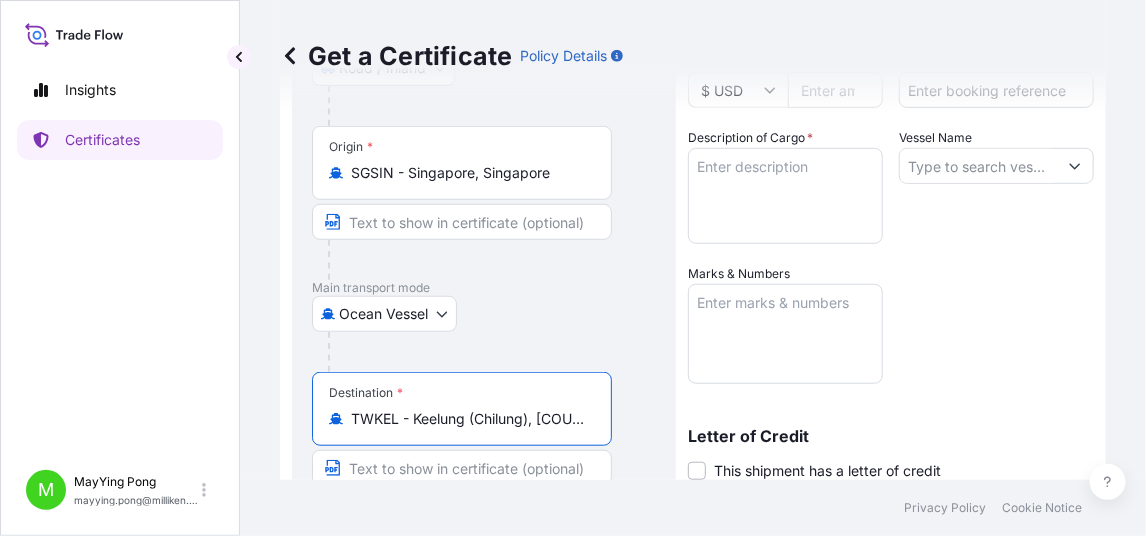 scroll, scrollTop: 0, scrollLeft: 0, axis: both 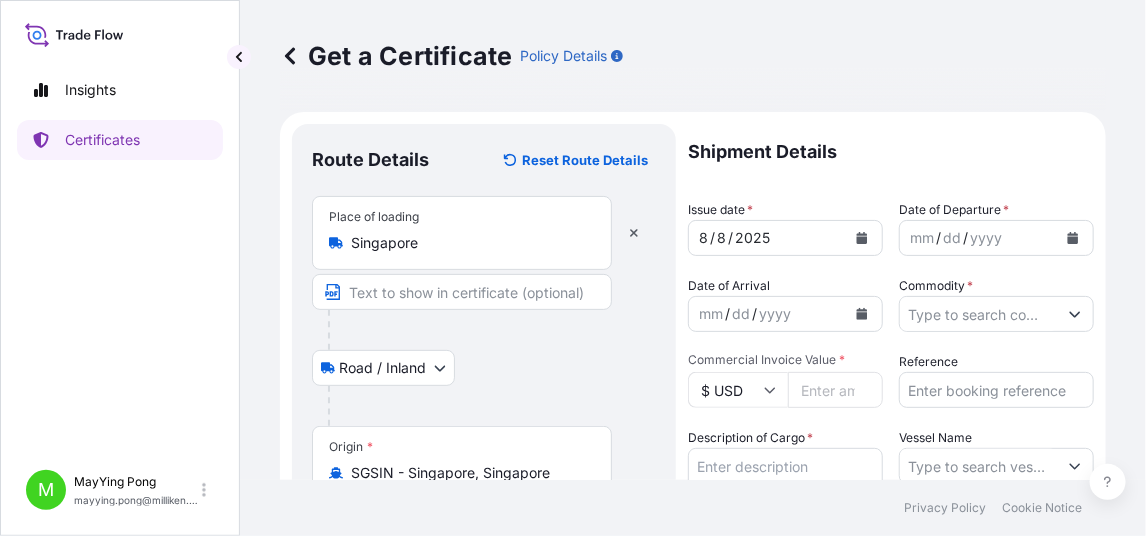 type on "TWKEL - Keelung (Chilung), [COUNTRY]" 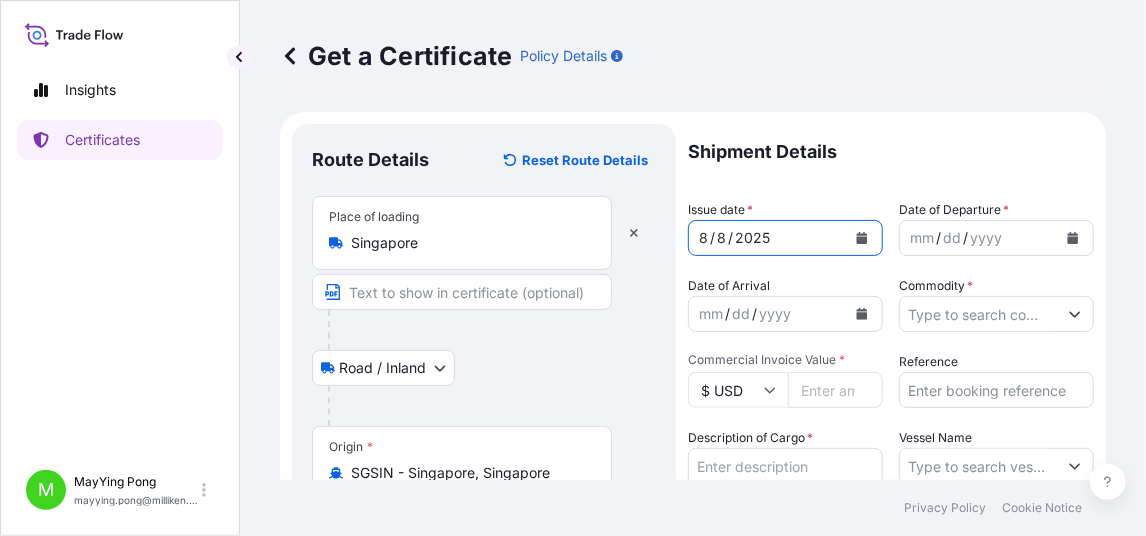 click 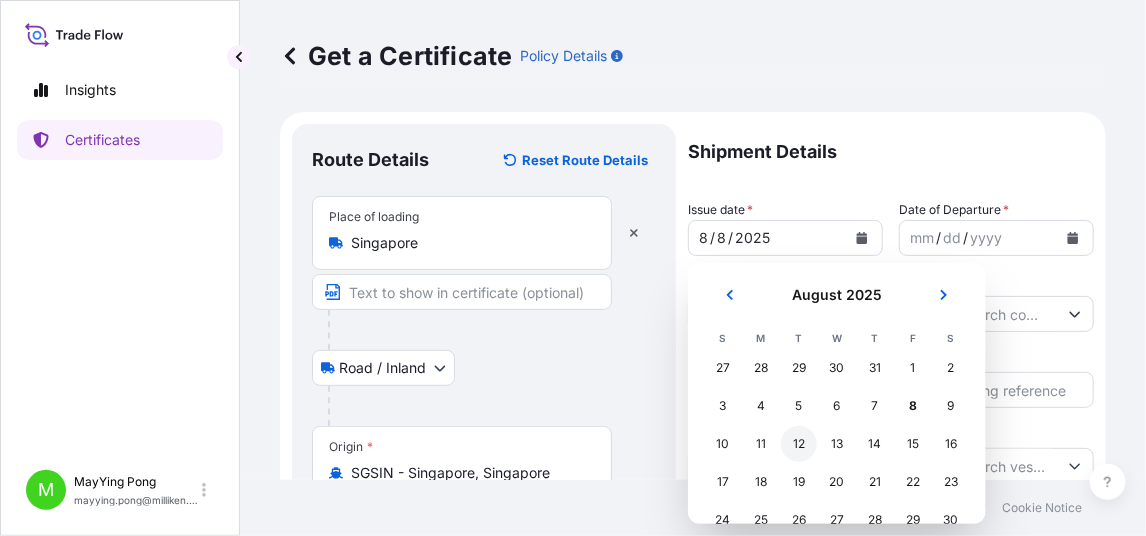 click on "12" at bounding box center [799, 444] 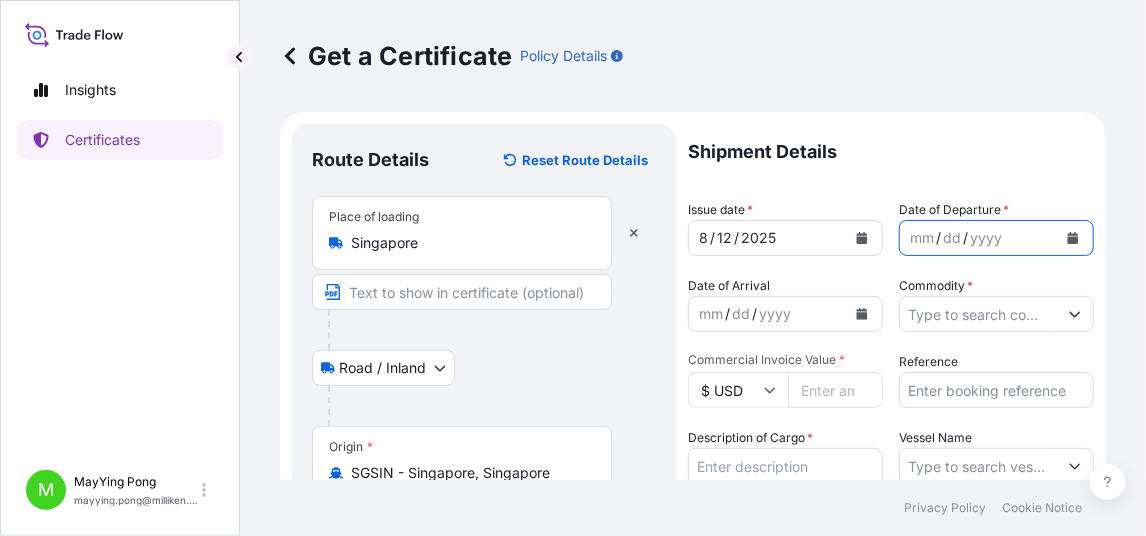 click at bounding box center (1073, 238) 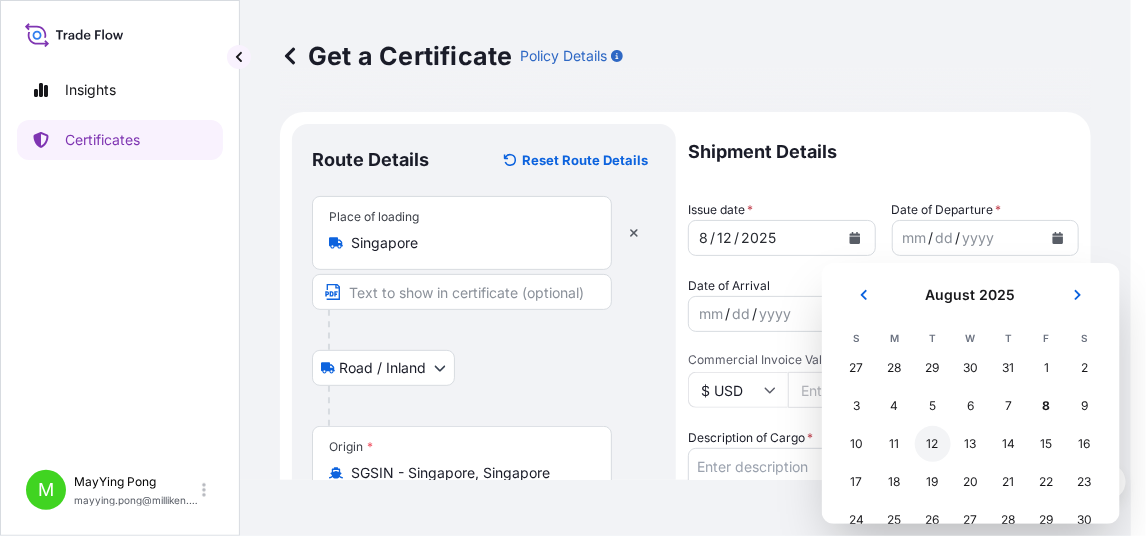click on "12" at bounding box center (933, 444) 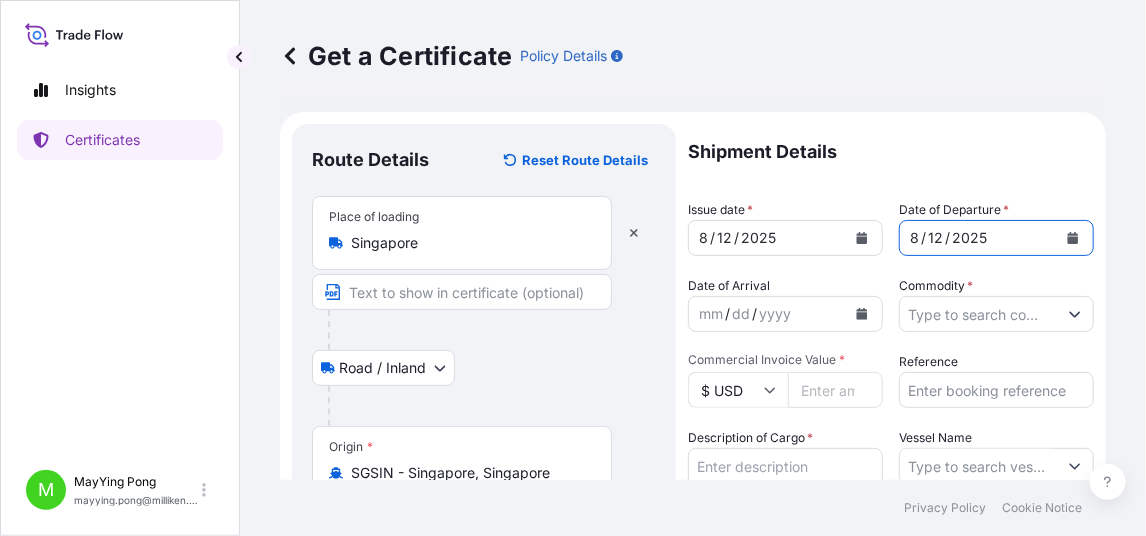 click on "mm" at bounding box center (711, 314) 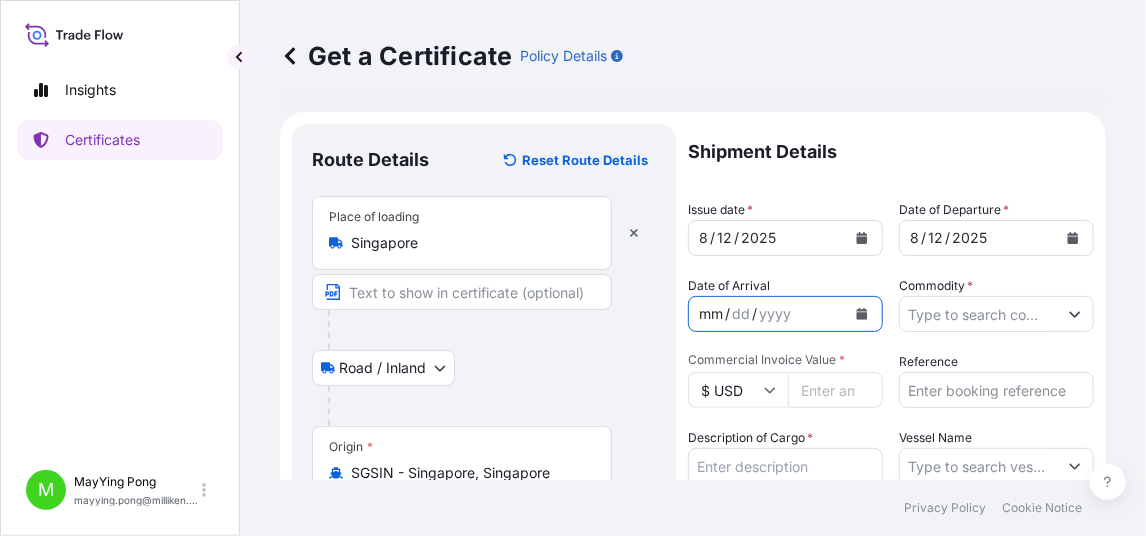 click 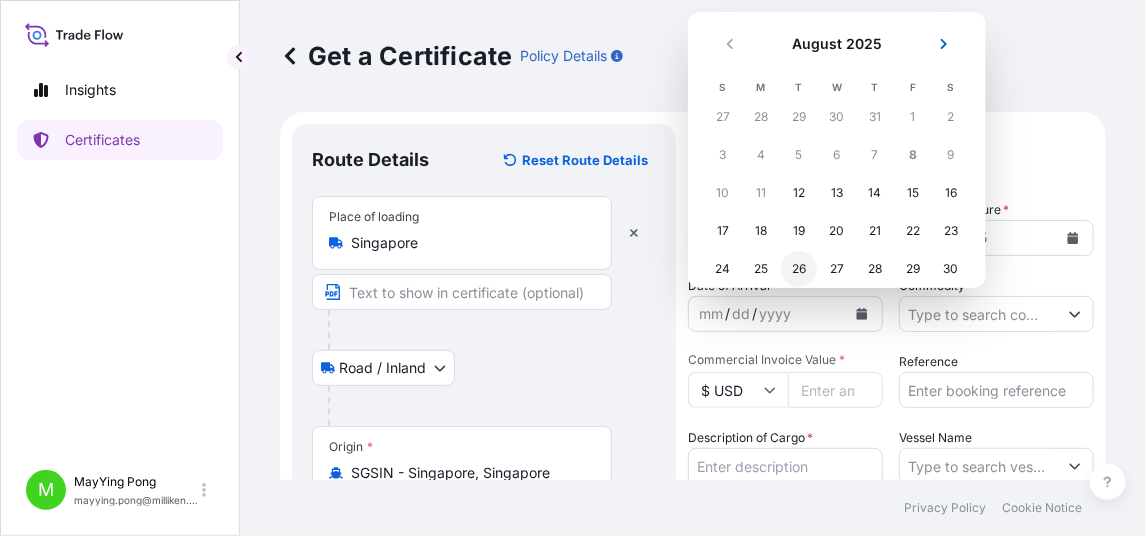 click on "26" at bounding box center [799, 269] 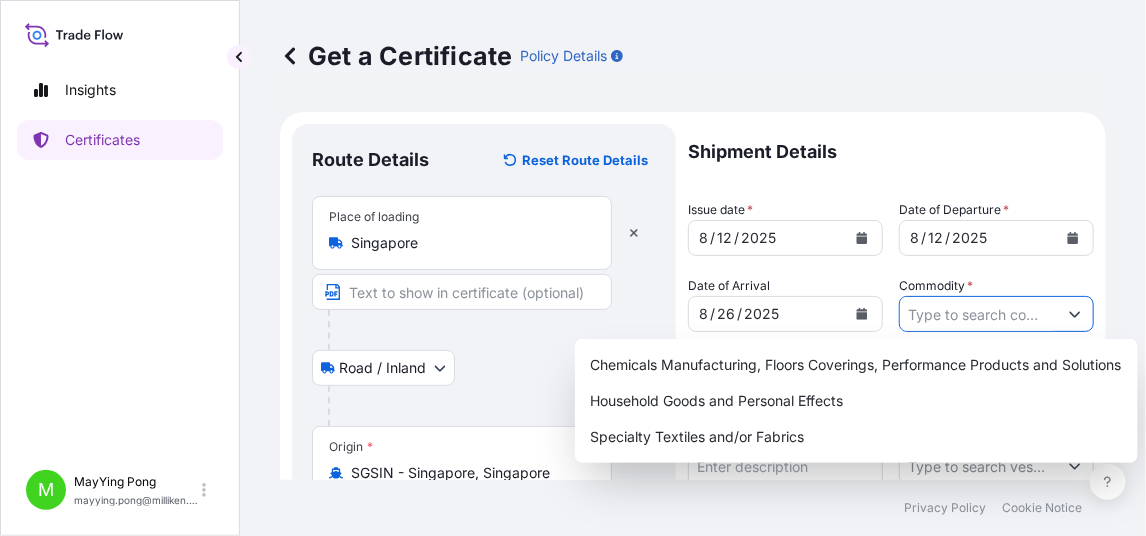 click on "Commodity *" at bounding box center (978, 314) 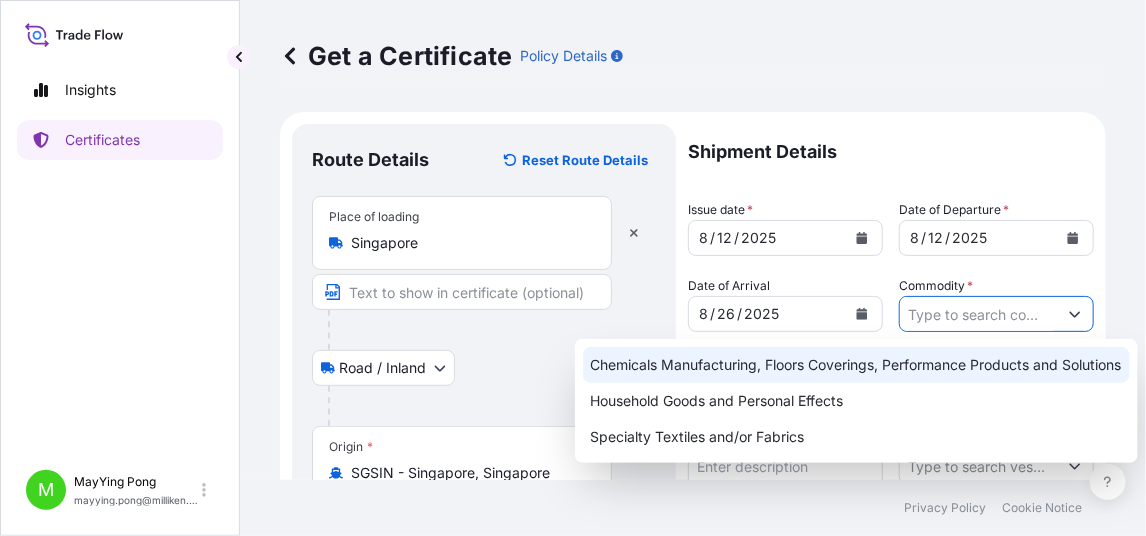 click on "Chemicals Manufacturing, Floors Coverings, Performance Products and Solutions" at bounding box center [856, 365] 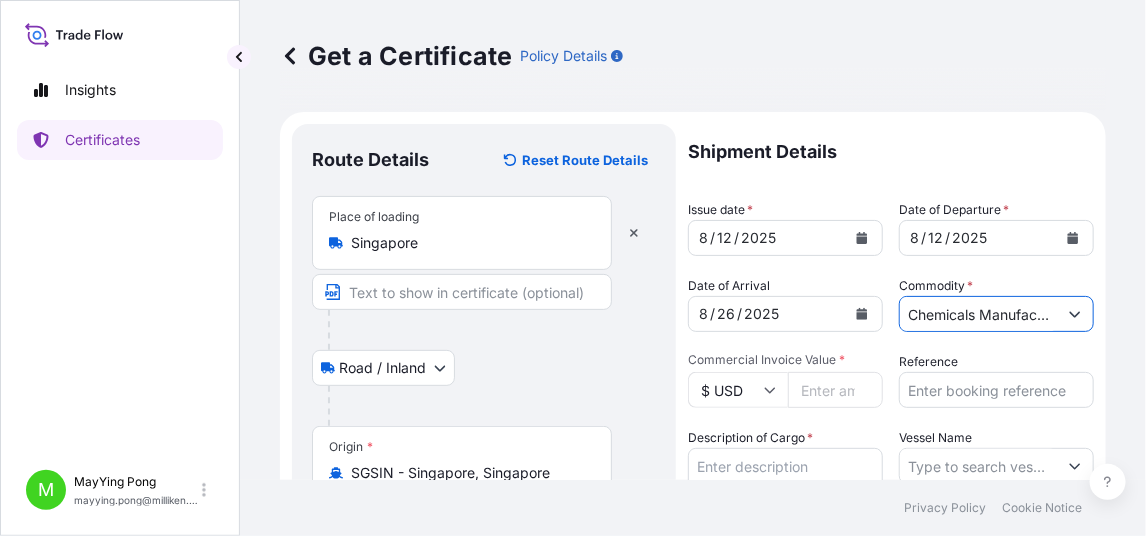 click on "Commercial Invoice Value    *" at bounding box center [835, 390] 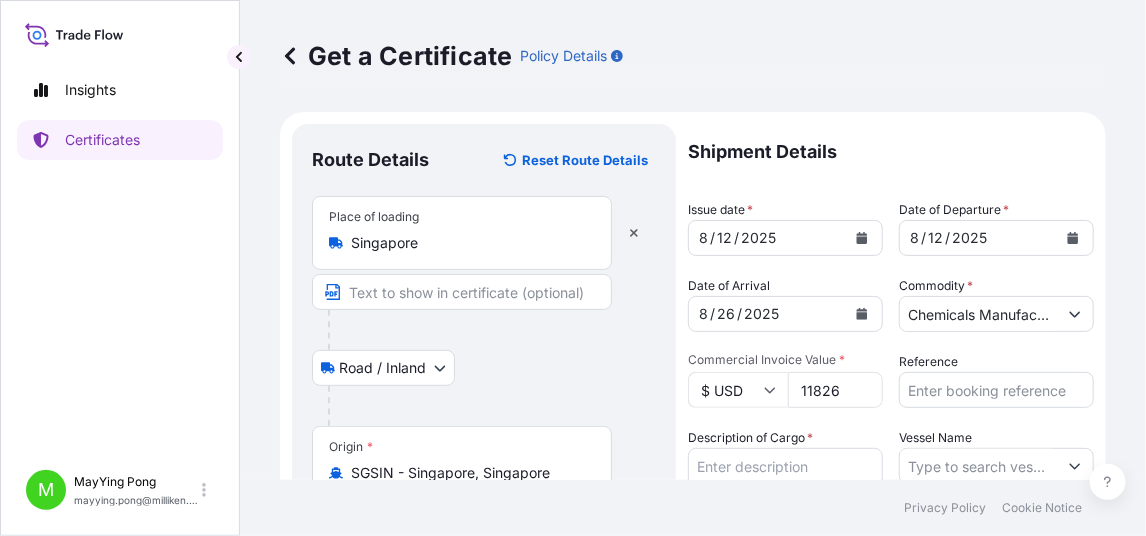 type on "11826" 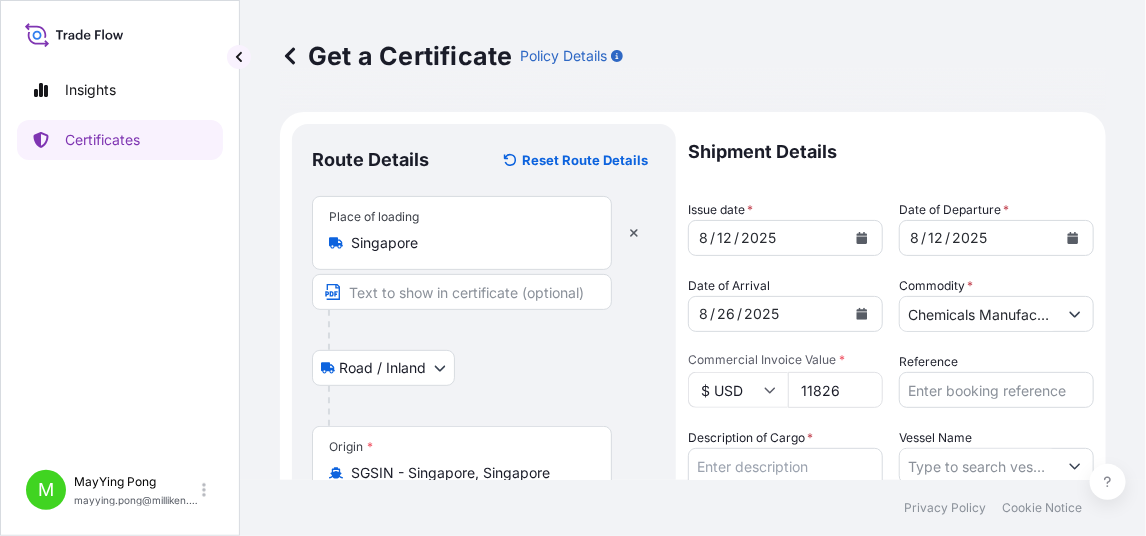 click on "Reference" at bounding box center (996, 390) 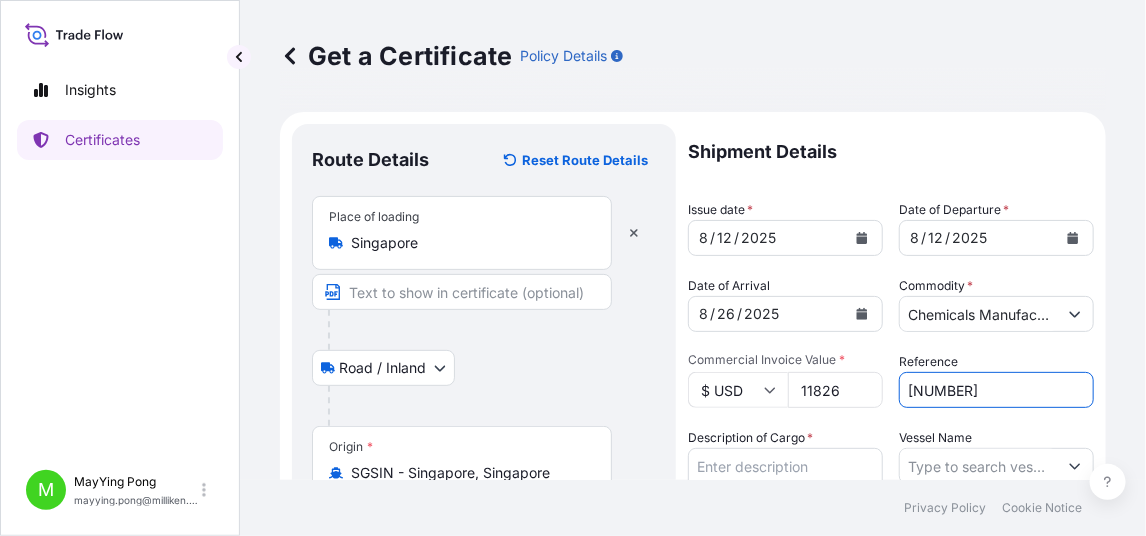 scroll, scrollTop: 199, scrollLeft: 0, axis: vertical 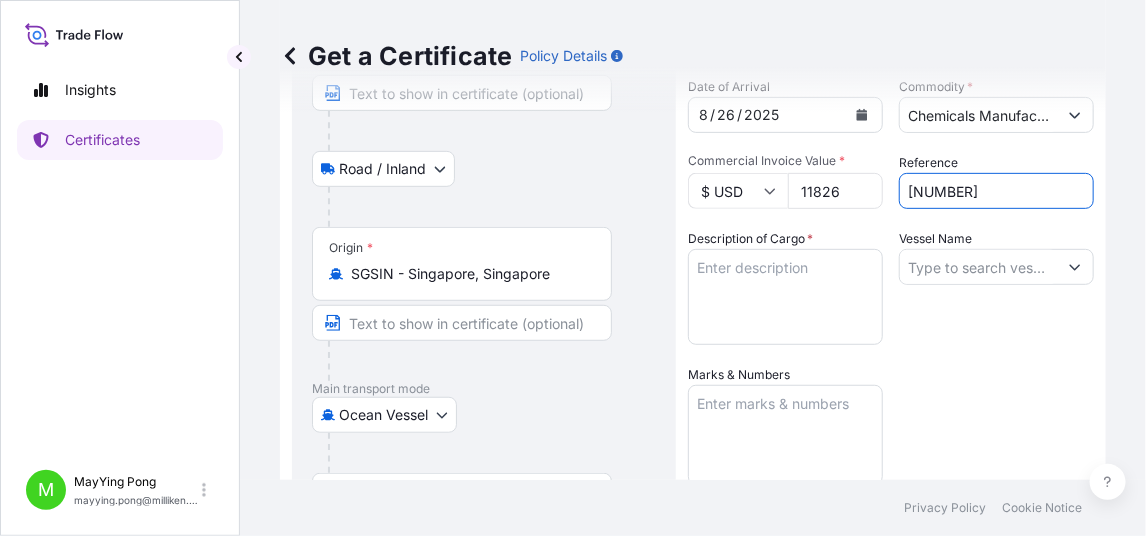 type on "[NUMBER]" 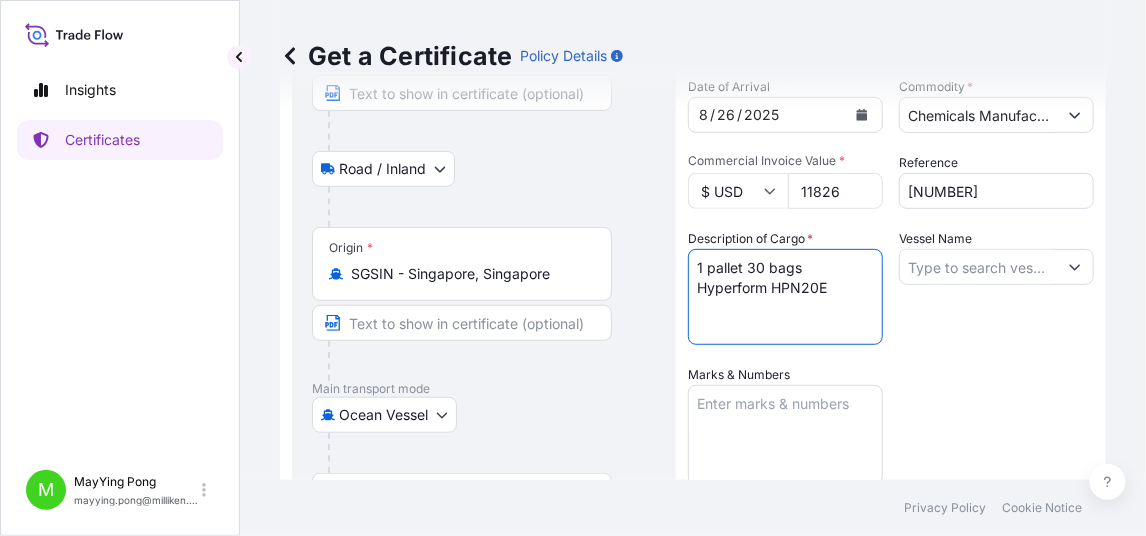 type on "1 pallet 30 bags
Hyperform HPN20E" 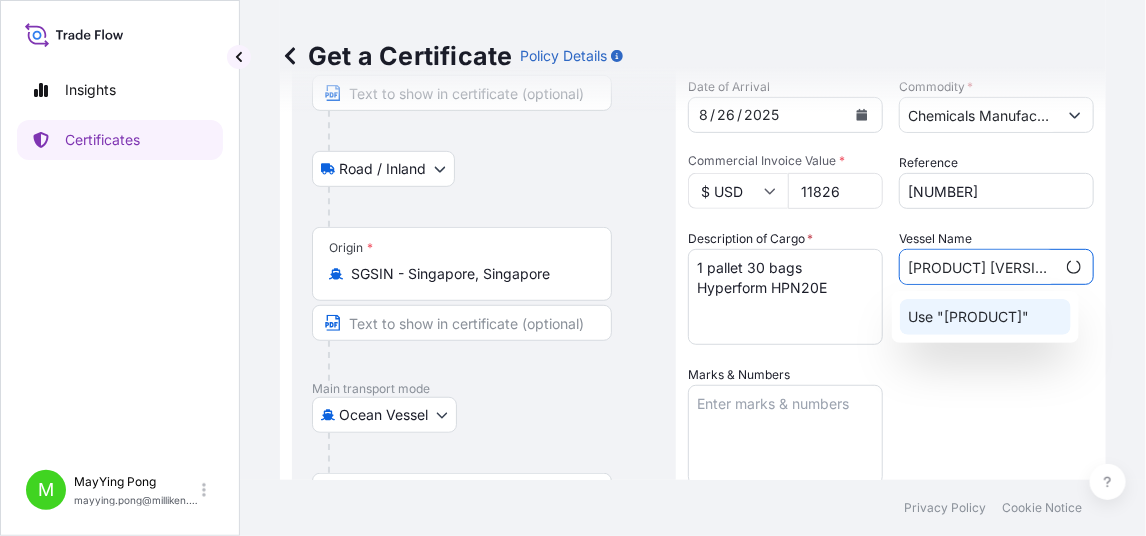 click on "Use "[PRODUCT]"" 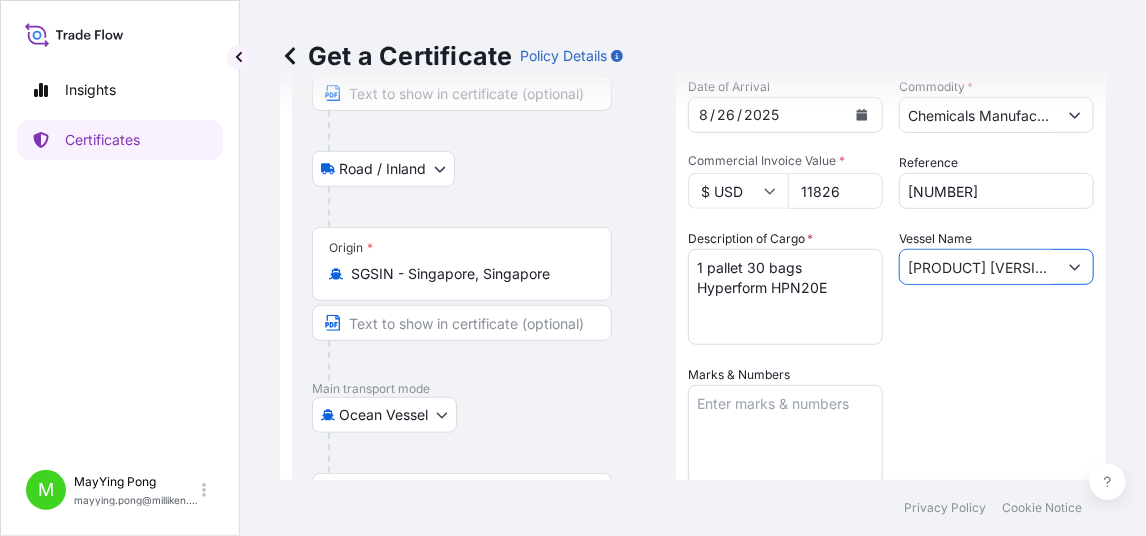 type on "[PRODUCT] [VERSION]" 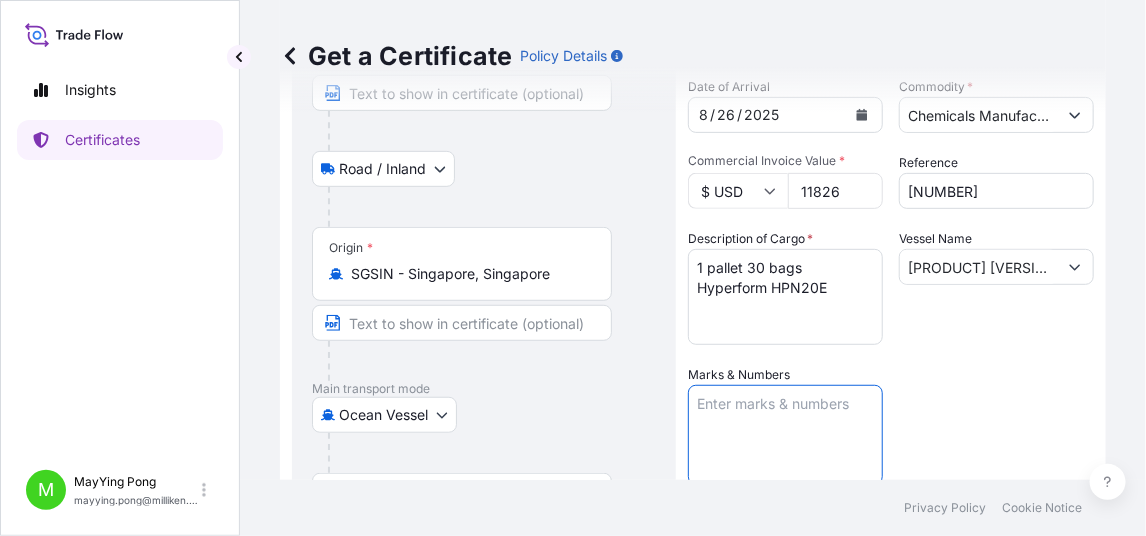 click on "Marks & Numbers" at bounding box center [785, 435] 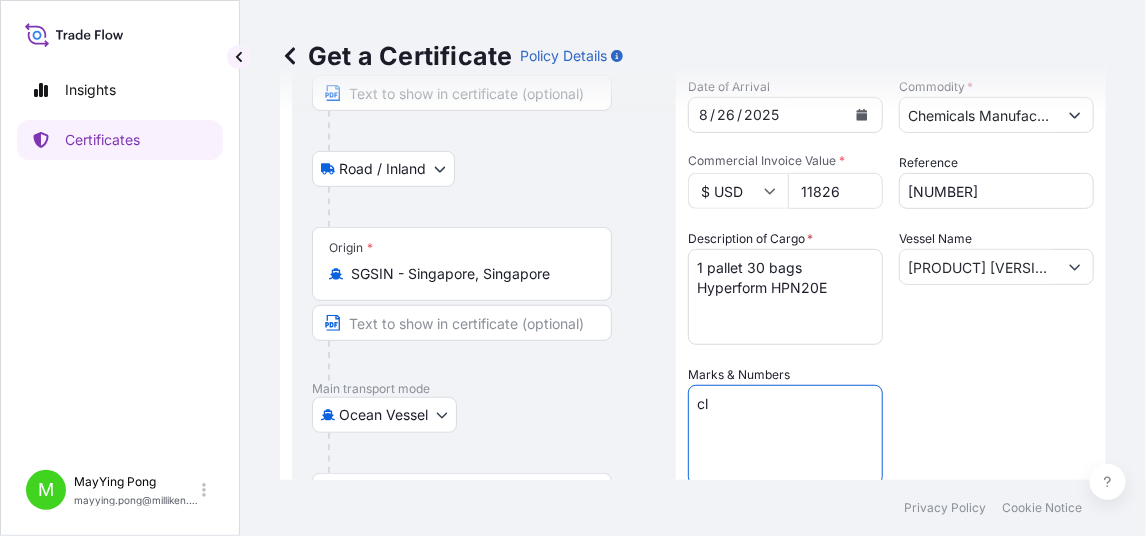 type on "c" 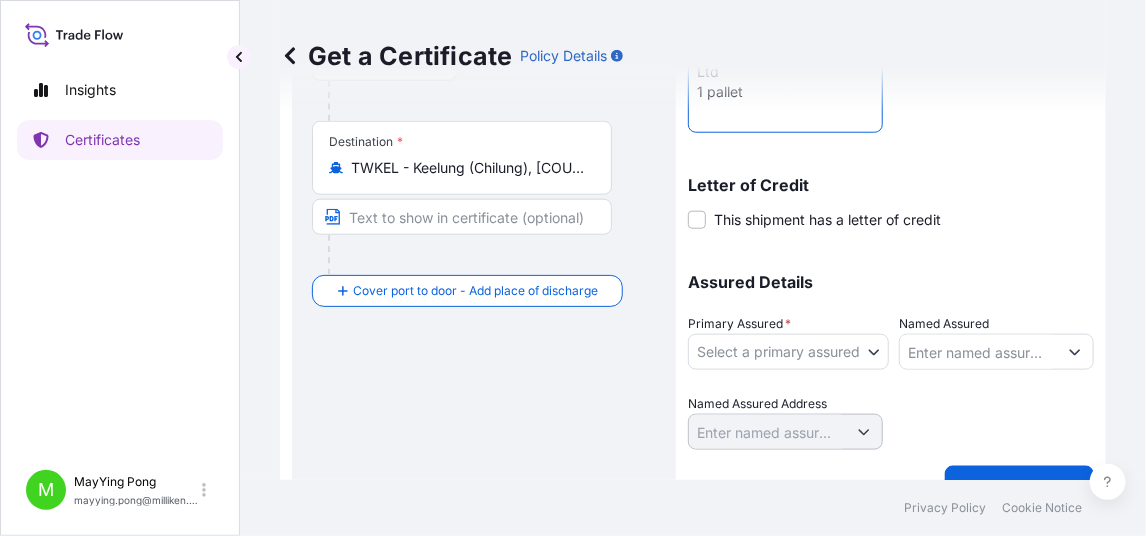 scroll, scrollTop: 587, scrollLeft: 0, axis: vertical 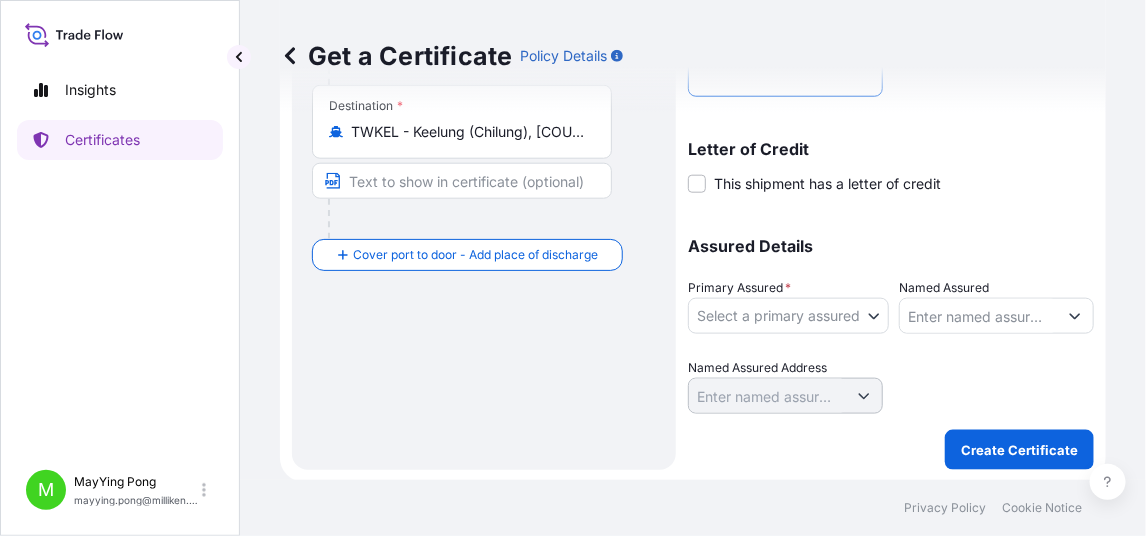 type on "Constrong Enterprises Co Ltd
1 pallet" 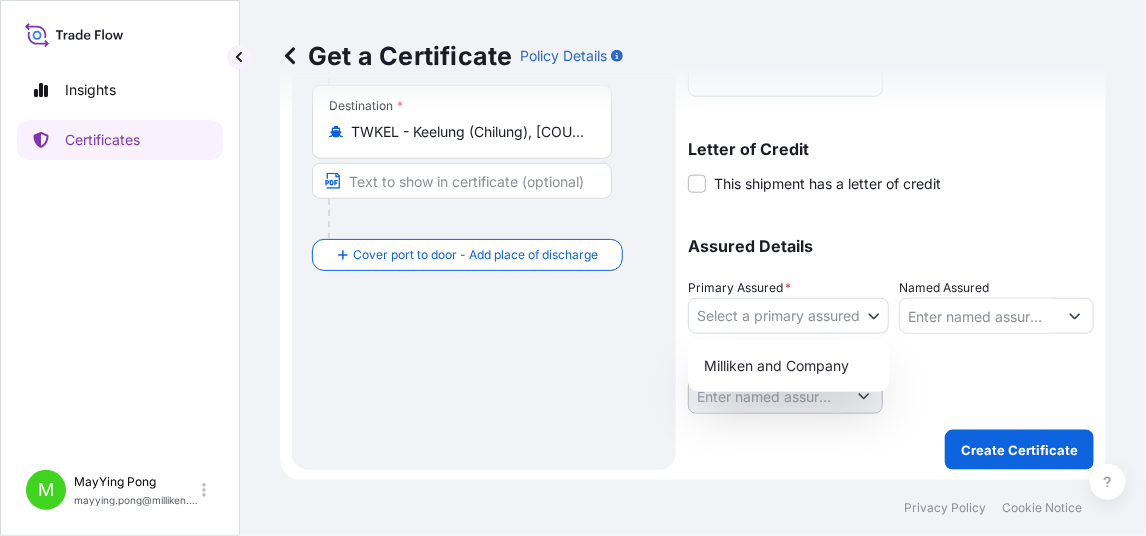 click on "Insights Certificates M [NAME] [NAME] [EMAIL] Get a Certificate Policy Details Route Details Reset Route Details Place of loading [CITY] Road / Inland Road / Inland Origin * [COMPANY] - [CITY], [COUNTRY] Main transport mode Ocean Vessel Road Air Ocean Vessel Destination * [COMPANY] - [CITY] ([CITY]), [COUNTRY] Cover port to door - Add place of discharge Road / Inland Road / Inland Place of Discharge Shipment Details Issue date * [DATE] Date of Departure * [DATE] Date of Arrival [DATE] Commodity * Chemicals Manufacturing, Floors Coverings, Performance Products and Solutions Packing Category Commercial Invoice Value    * $[CURRENCY] [NUMBER] Reference [NUMBER] Description of Cargo * [NUMBER] pallet [NUMBER] bags
[PRODUCT] [PRODUCT_CODE] Vessel Name [PRODUCT] [VERSION] Marks & Numbers [COMPANY]
[NUMBER] pallet Letter of Credit This shipment has a letter of credit Letter of credit * Letter of credit may not exceed 12000 characters Assured Details Primary Assured * Select a primary assured [NUMBER]" at bounding box center [573, 268] 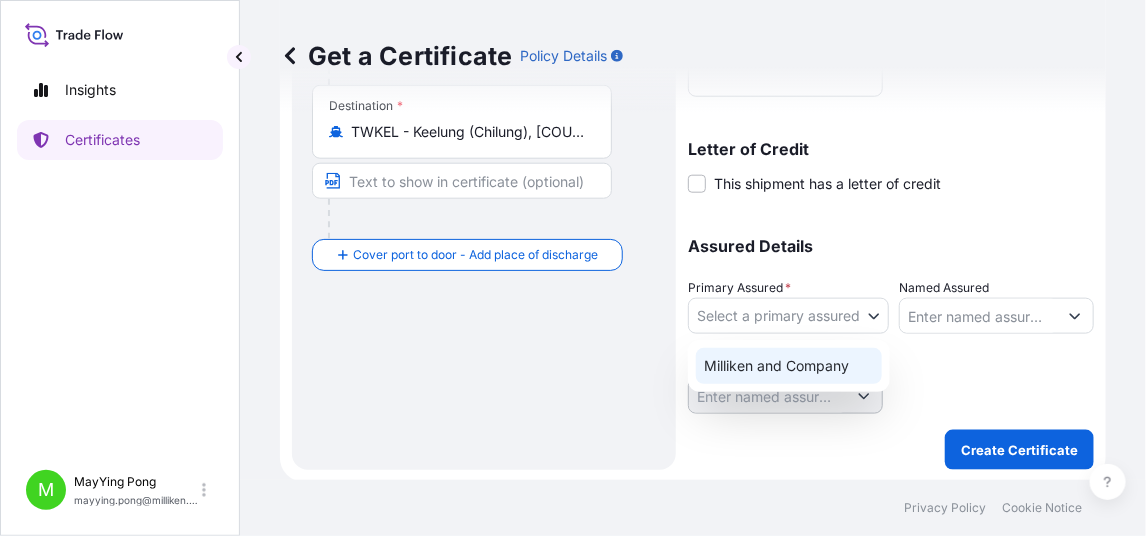 click on "Milliken and Company" at bounding box center (789, 366) 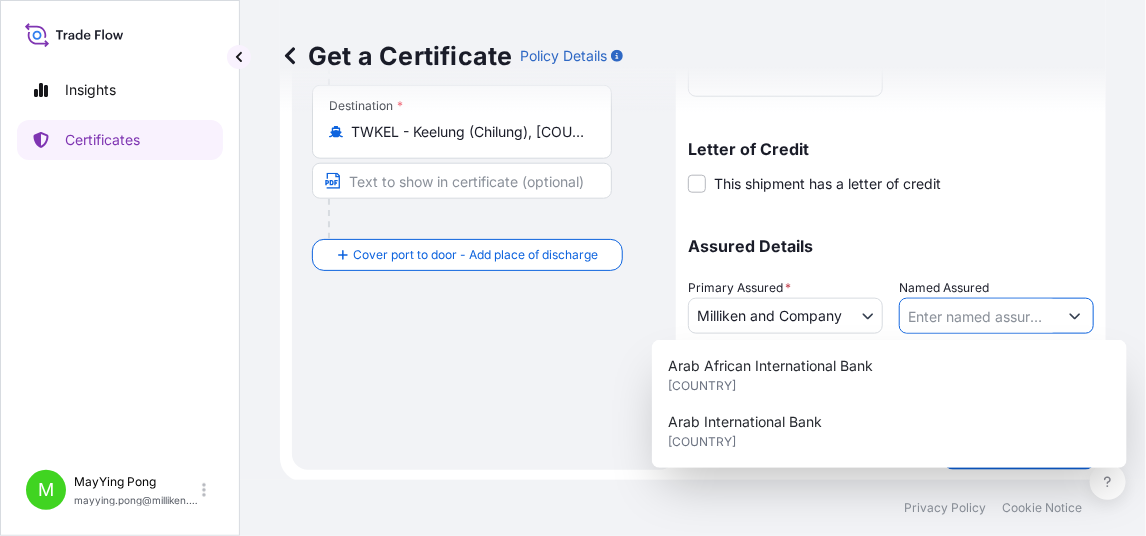 click on "Named Assured" at bounding box center (978, 316) 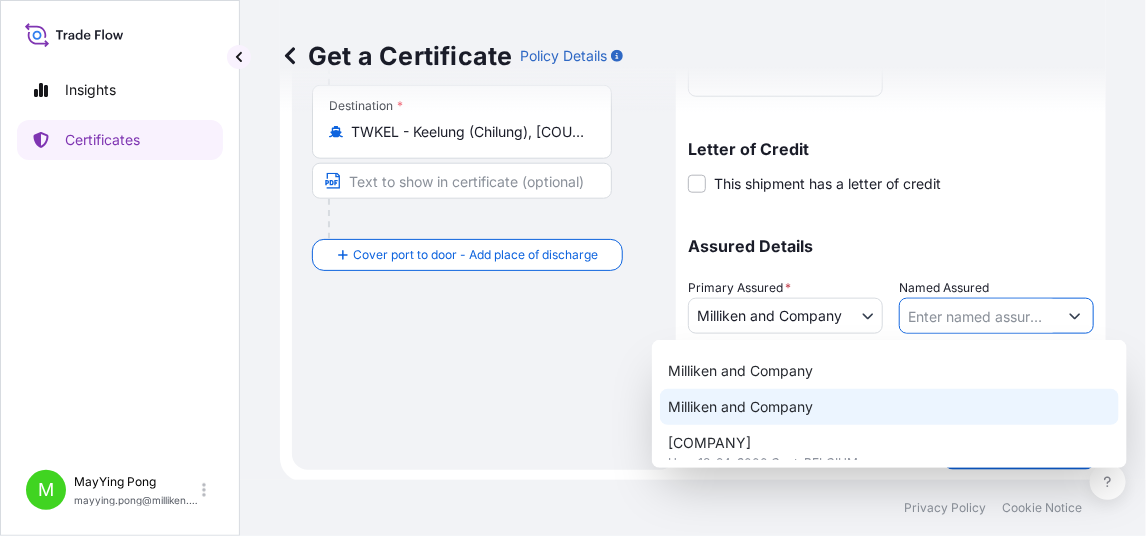 scroll, scrollTop: 419, scrollLeft: 0, axis: vertical 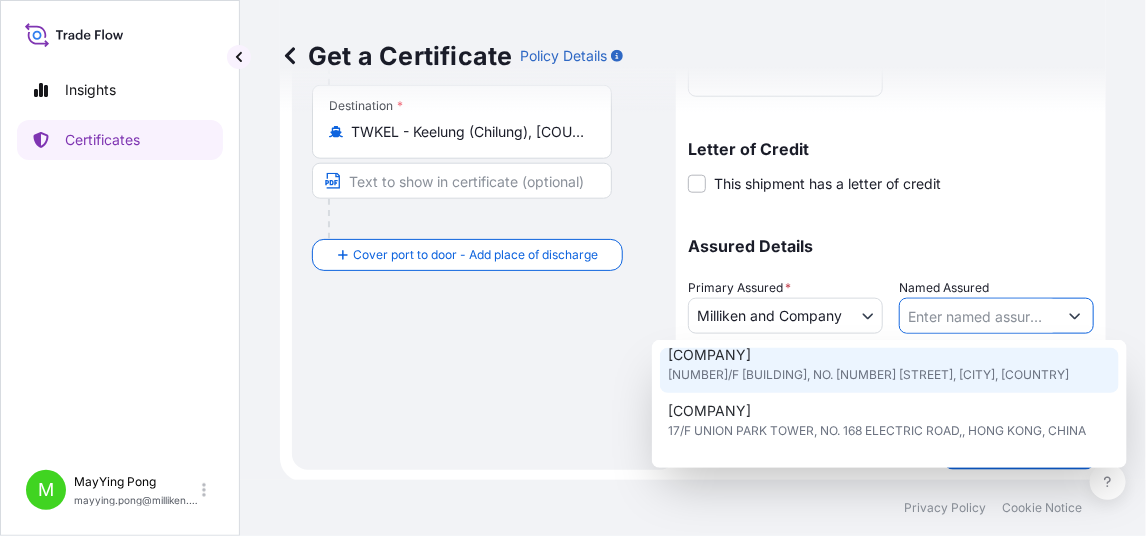 click on "[NUMBER]/F [BUILDING], NO. [NUMBER] [STREET], [CITY], [COUNTRY]" at bounding box center (868, 375) 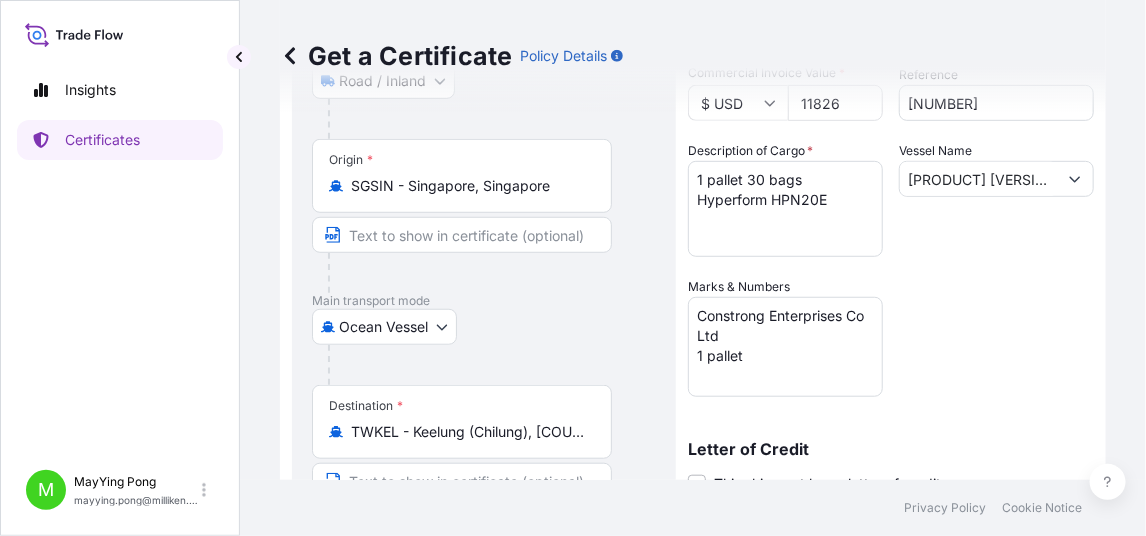 scroll, scrollTop: 587, scrollLeft: 0, axis: vertical 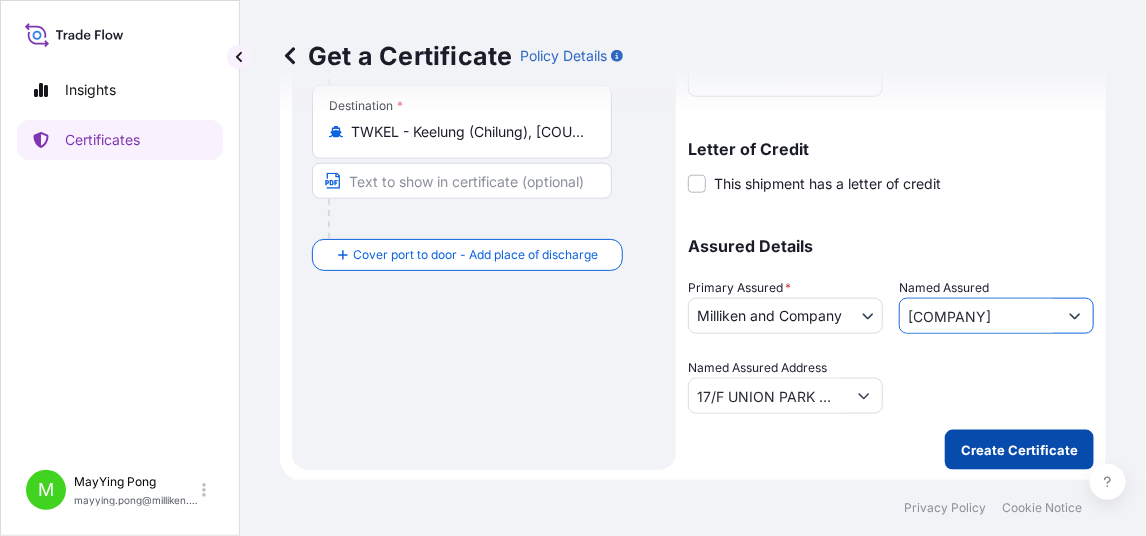 click on "Create Certificate" at bounding box center [1019, 450] 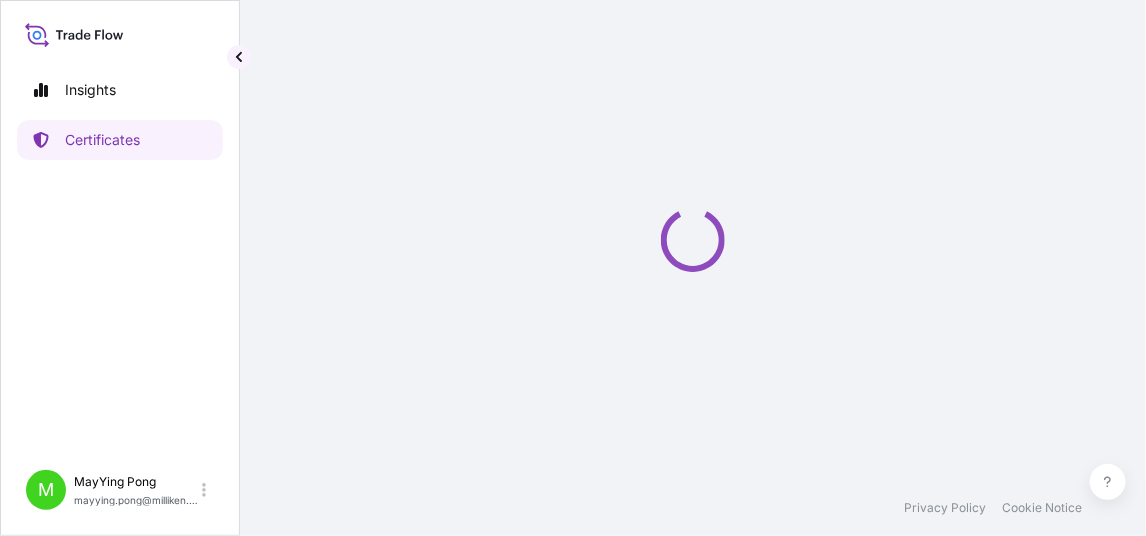 scroll, scrollTop: 0, scrollLeft: 0, axis: both 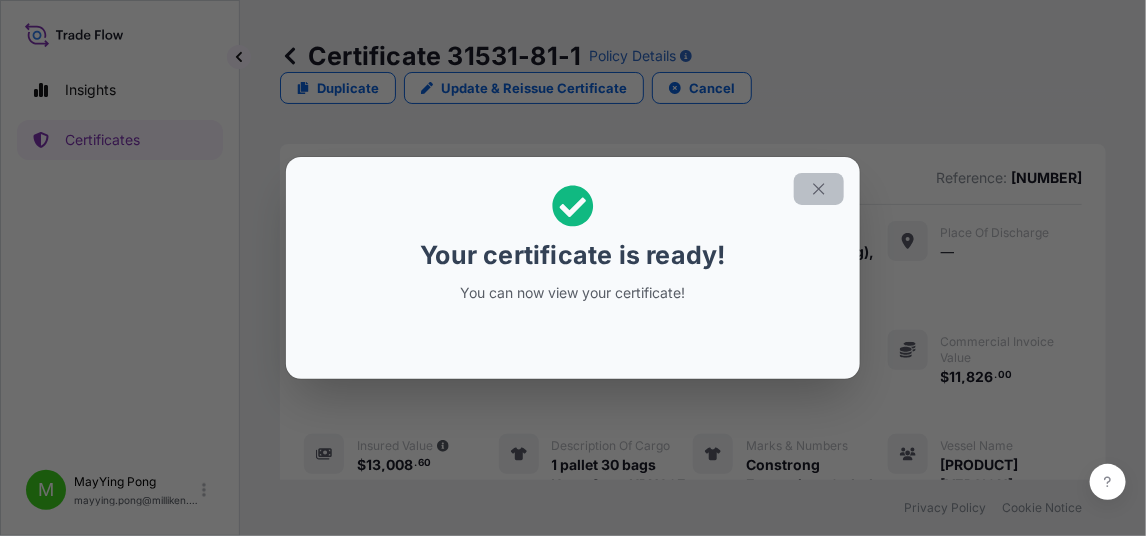 click 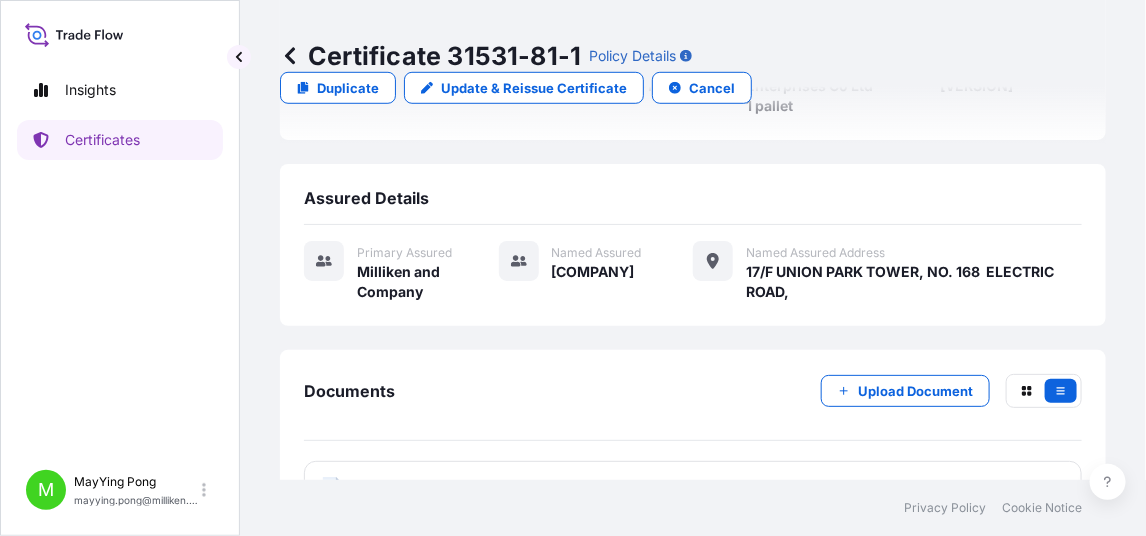 scroll, scrollTop: 472, scrollLeft: 0, axis: vertical 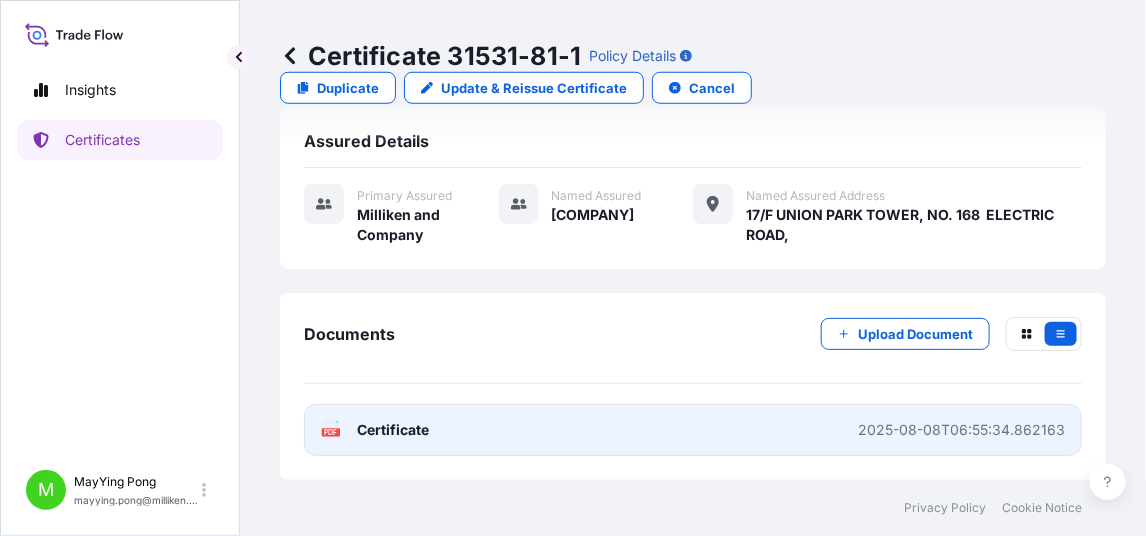 click on "Certificate" at bounding box center (393, 430) 